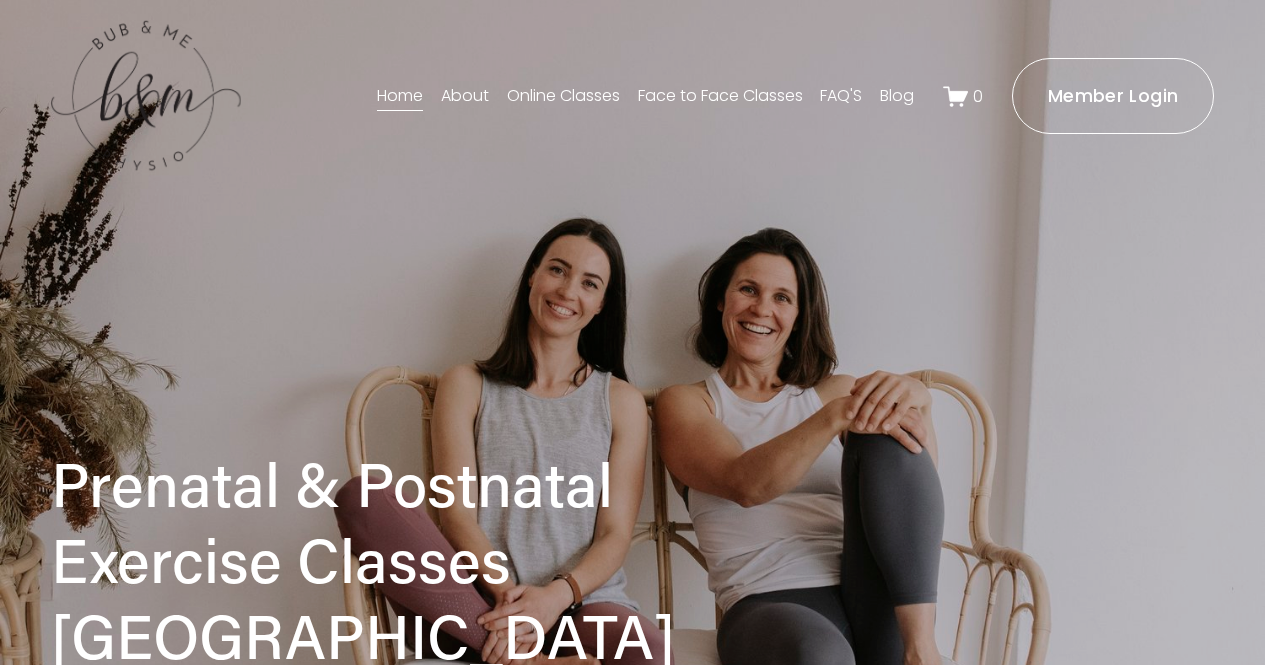 scroll, scrollTop: 0, scrollLeft: 0, axis: both 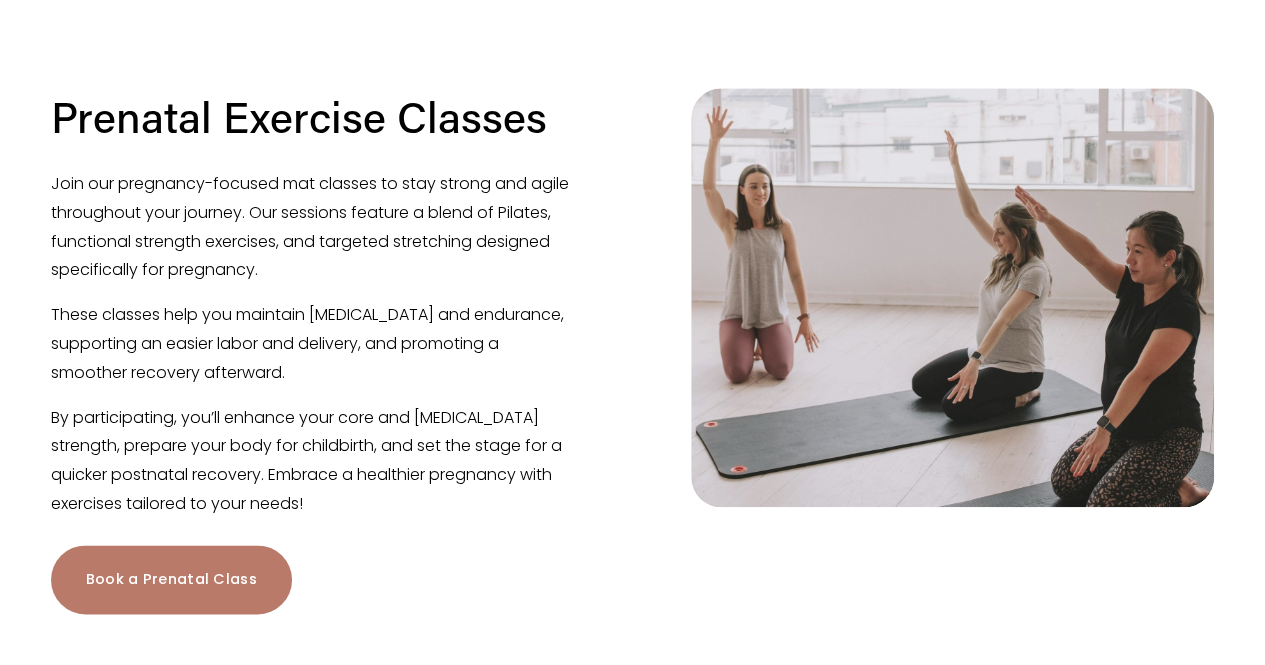 click on "Book a Prenatal Class" at bounding box center [171, 579] 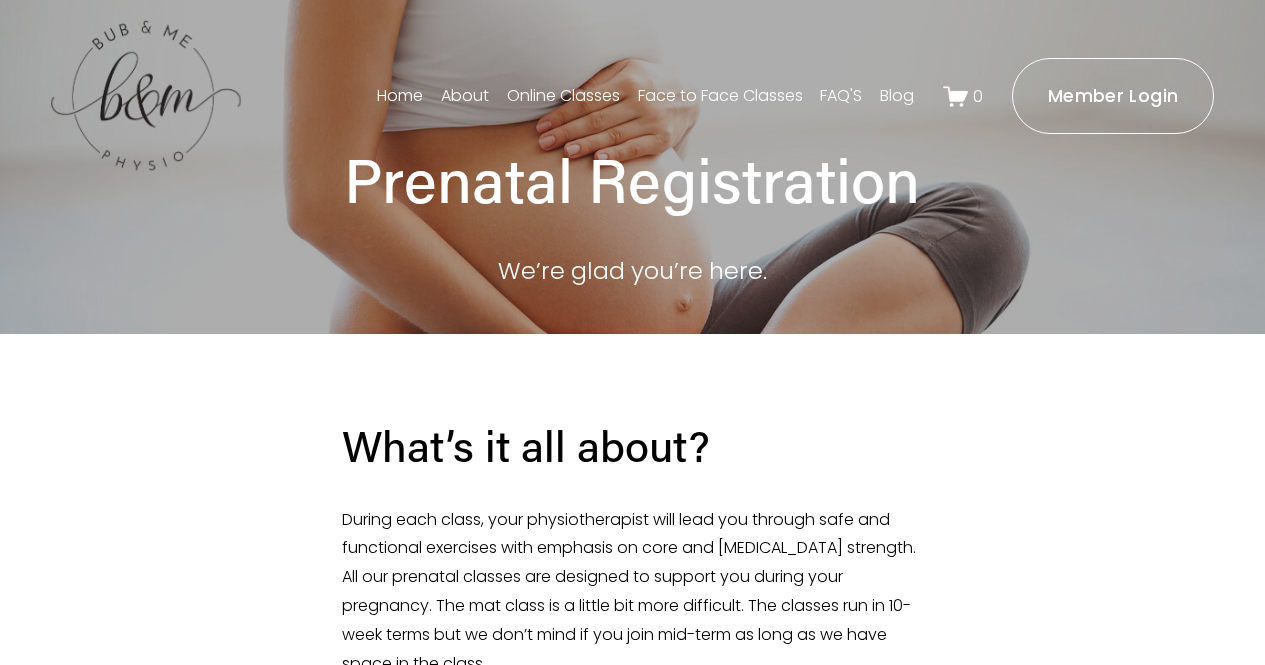 scroll, scrollTop: 0, scrollLeft: 0, axis: both 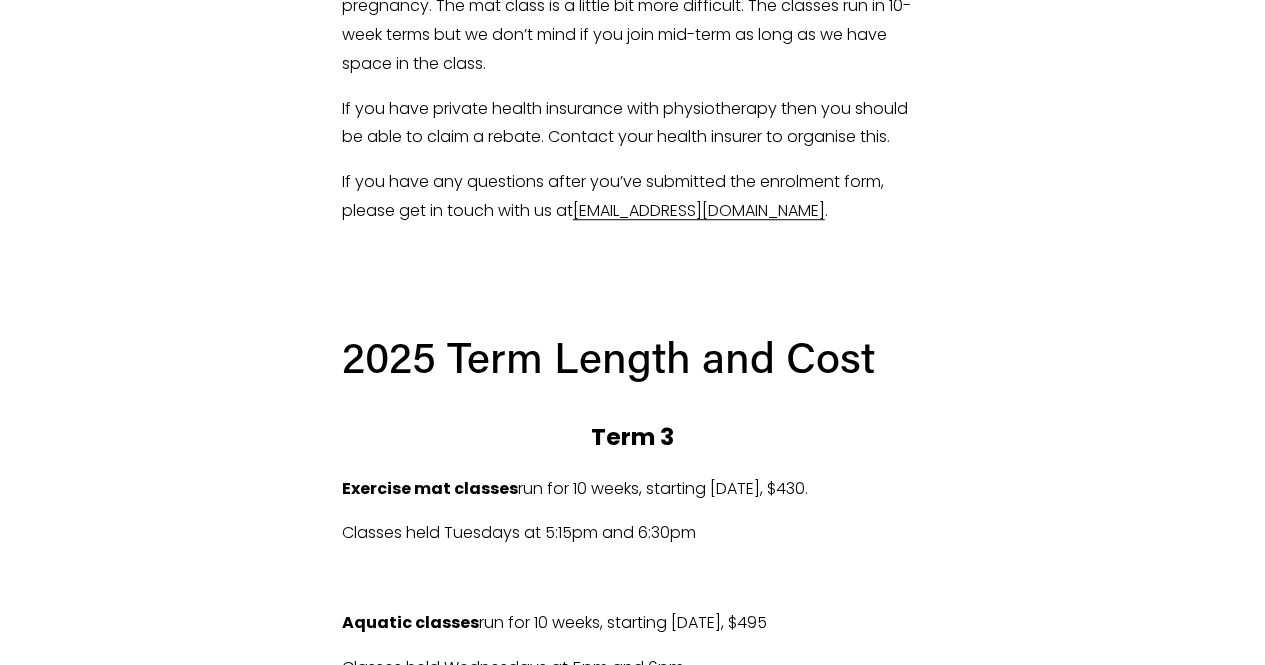 click on "Exercise mat classes  run for 10 weeks, starting [DATE], $430." at bounding box center [633, 489] 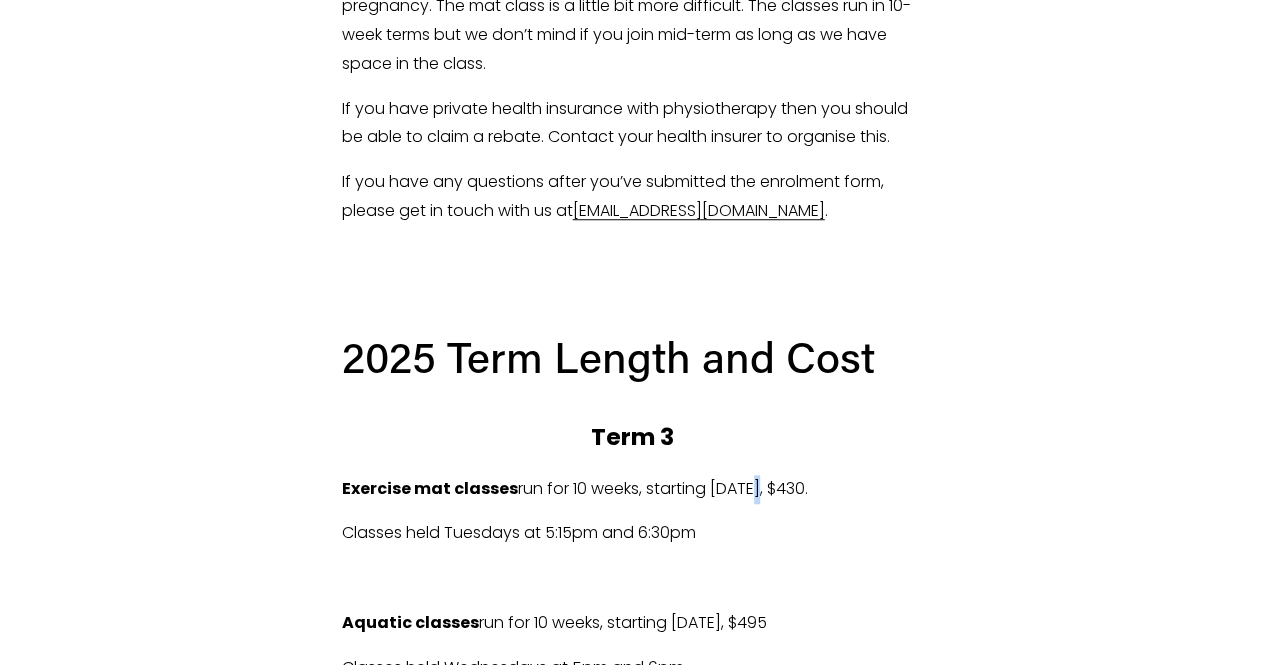 click on "Exercise mat classes  run for 10 weeks, starting [DATE], $430." at bounding box center (633, 489) 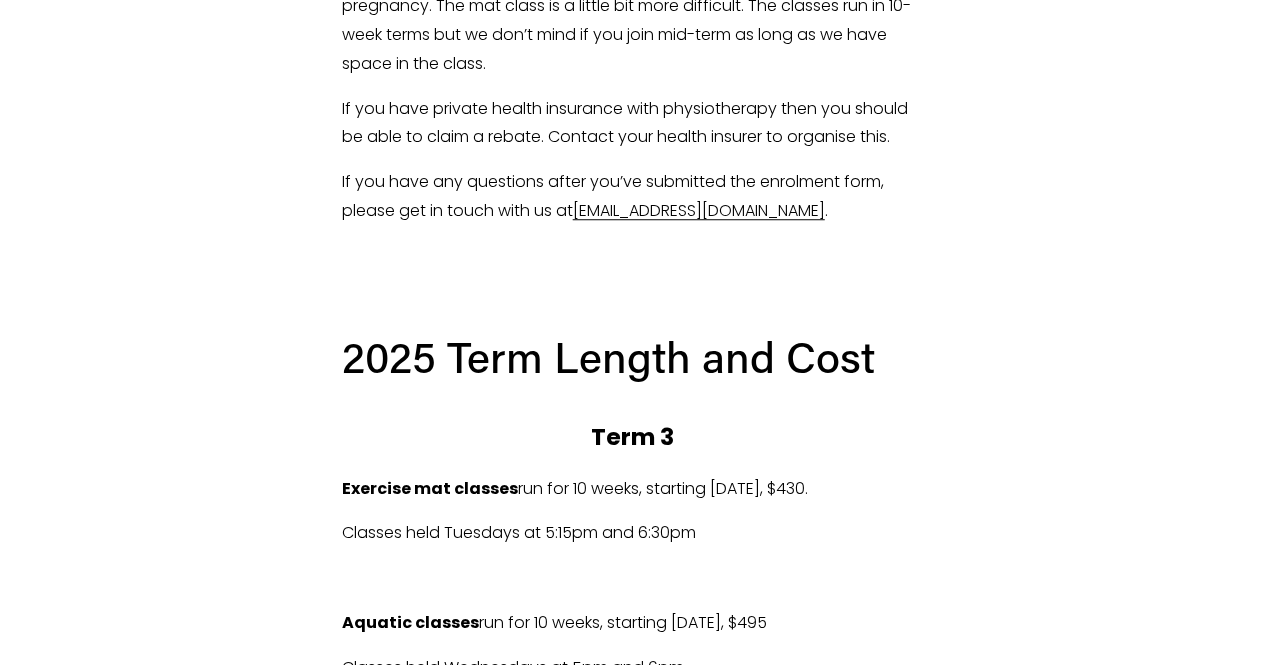 click on "Exercise mat classes  run for 10 weeks, starting [DATE], $430." at bounding box center [633, 489] 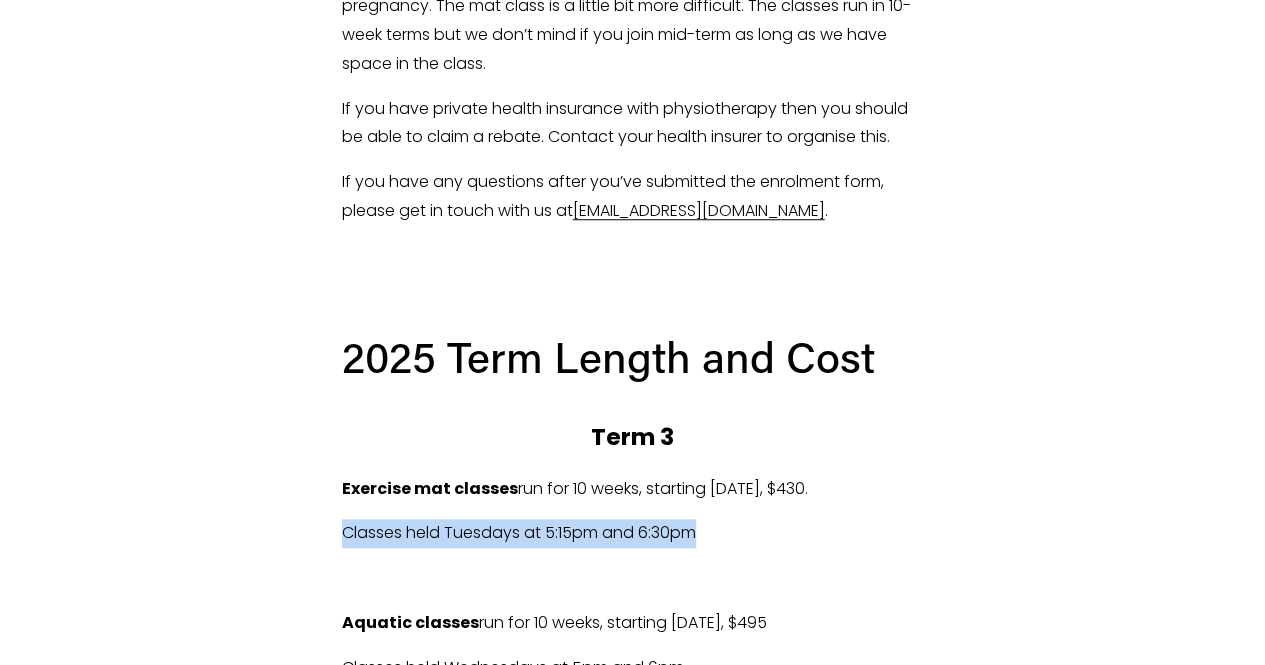 drag, startPoint x: 774, startPoint y: 545, endPoint x: 331, endPoint y: 548, distance: 443.01016 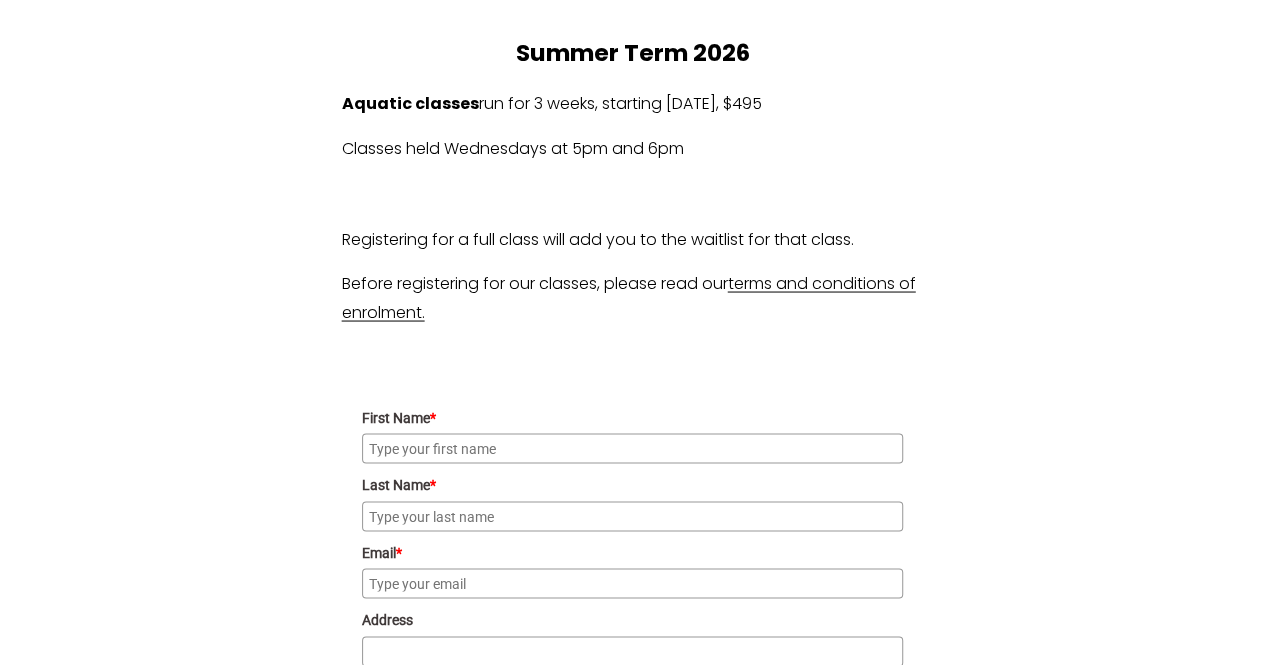 scroll, scrollTop: 1993, scrollLeft: 0, axis: vertical 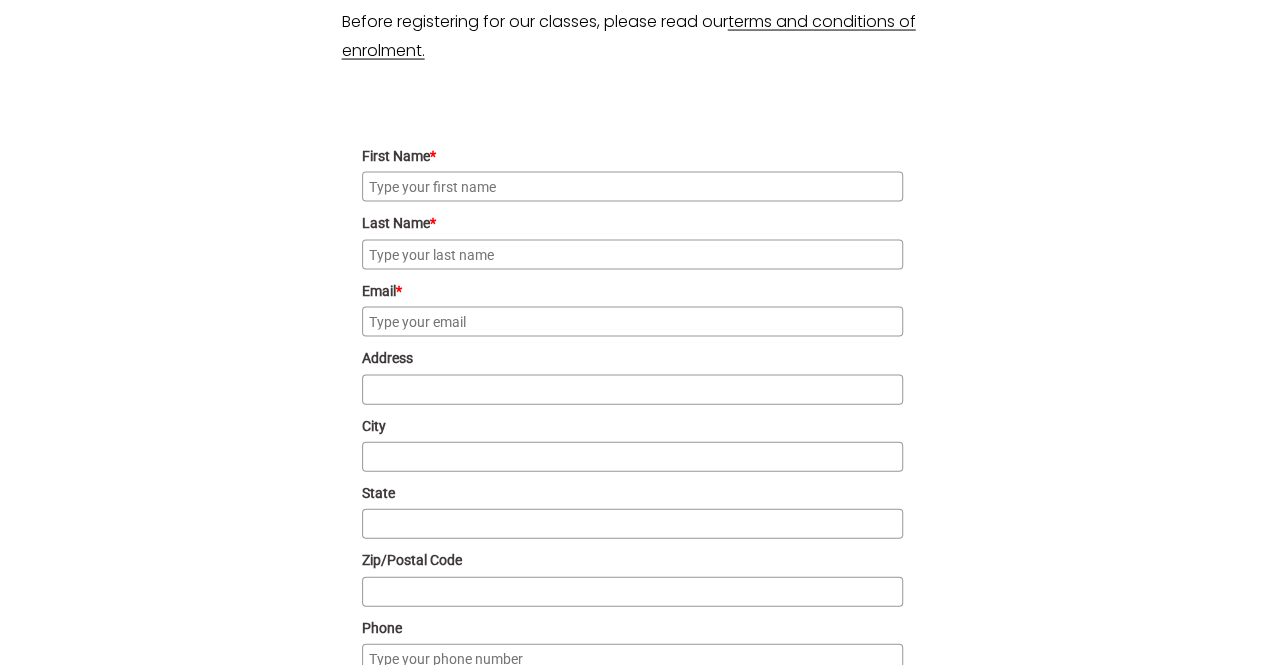 click on "First Name *" 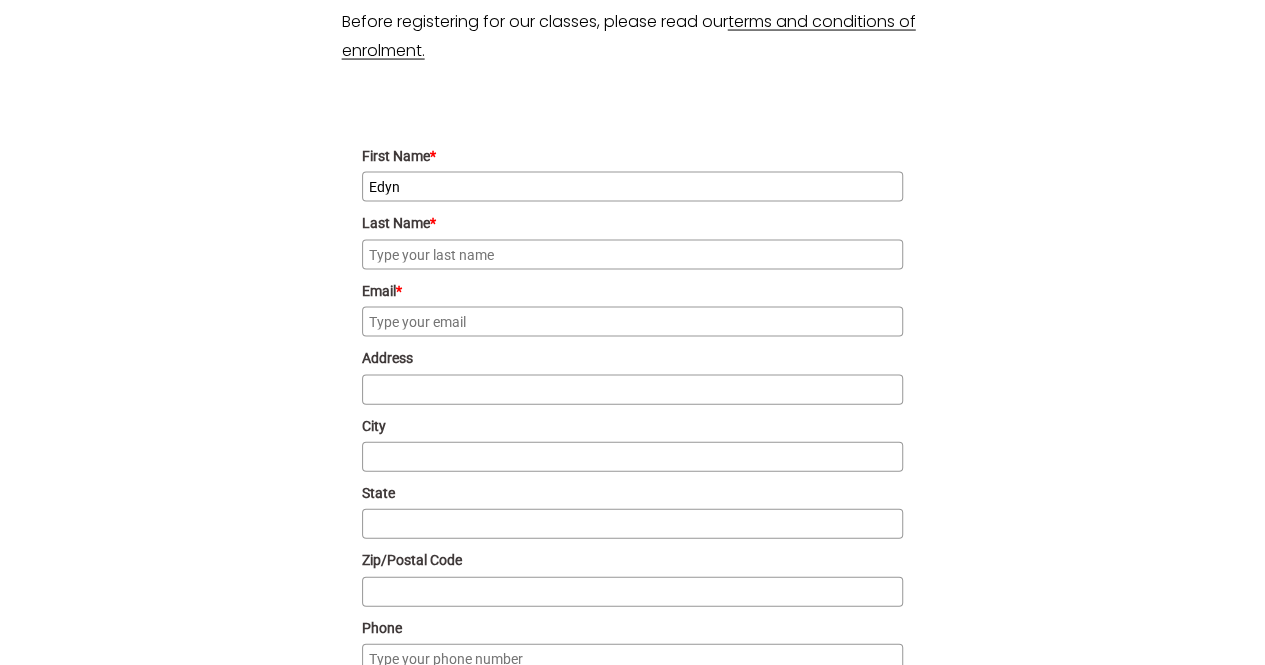 type on "[PERSON_NAME]" 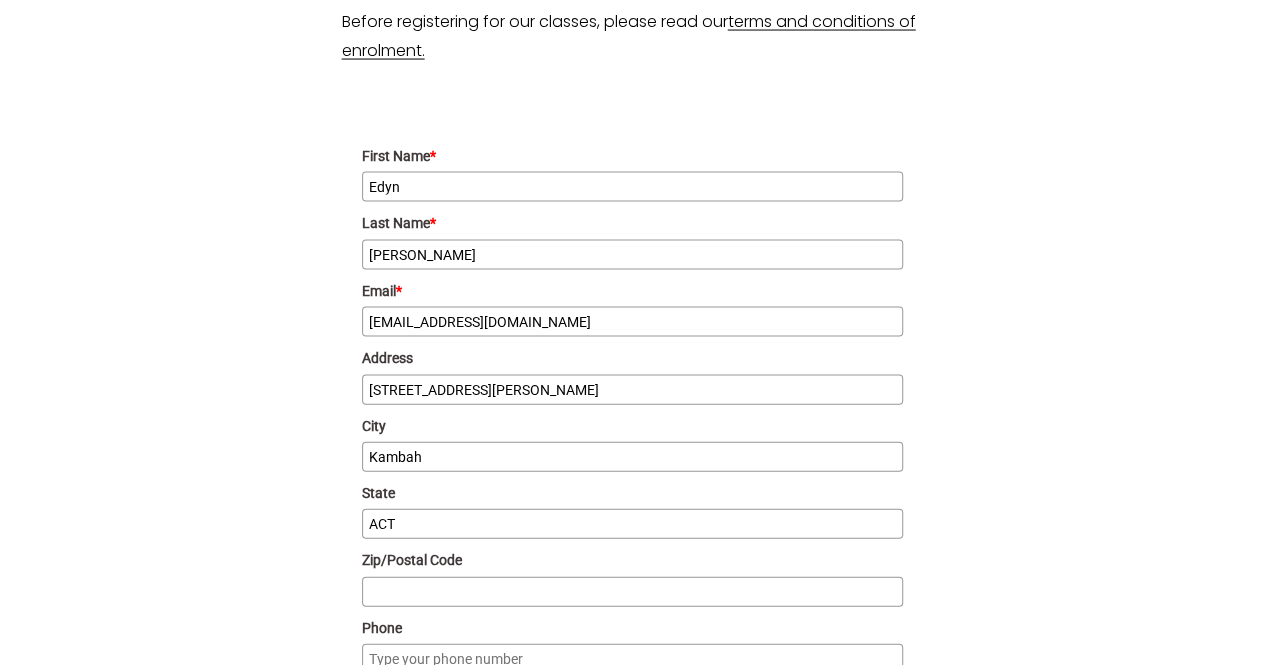 type on "2902" 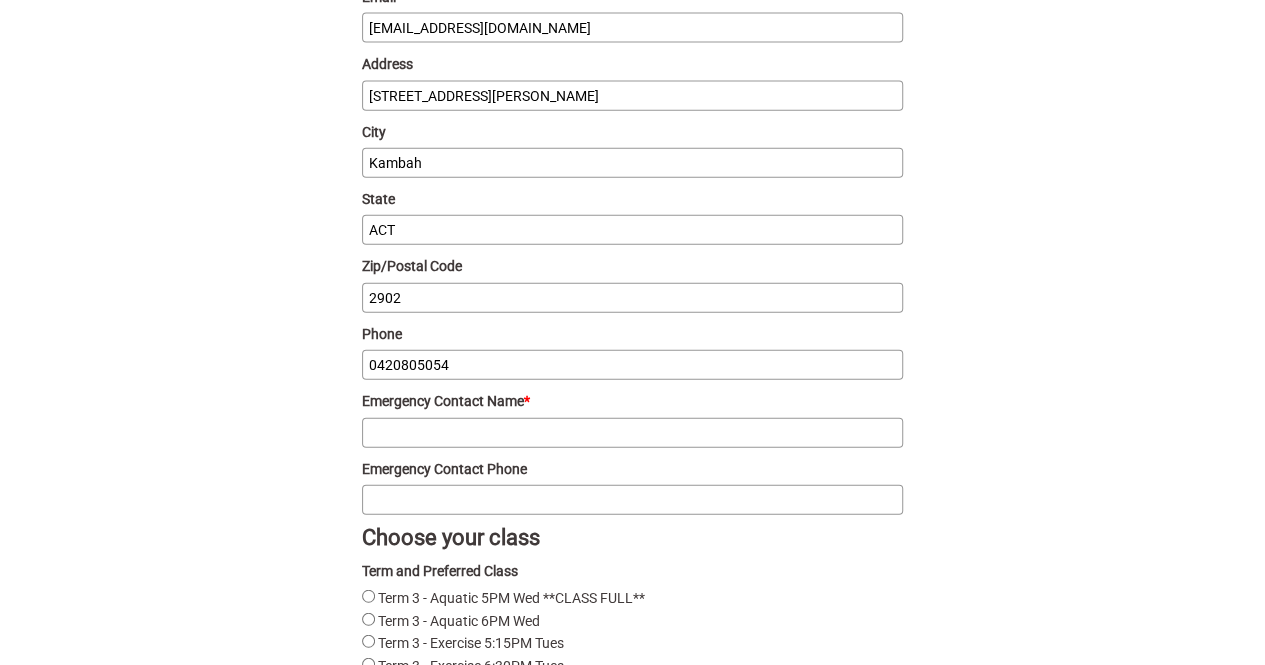 scroll, scrollTop: 2293, scrollLeft: 0, axis: vertical 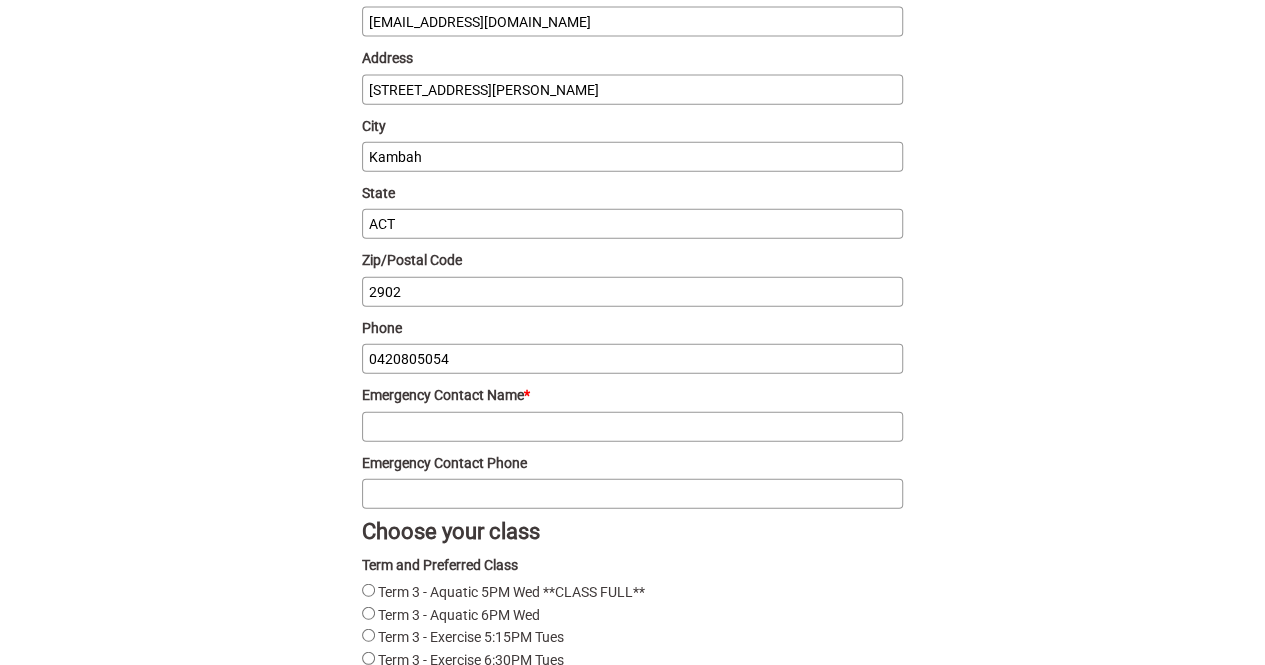 click on "Emergency Contact Name *" 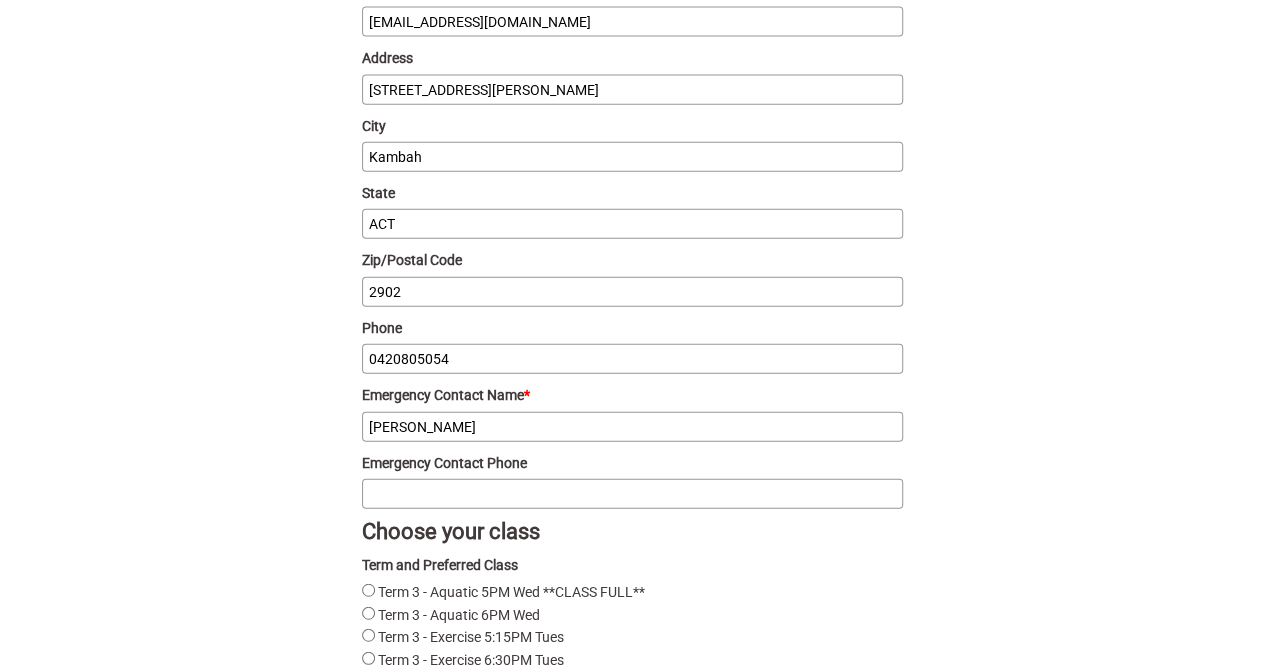 type on "[PERSON_NAME]" 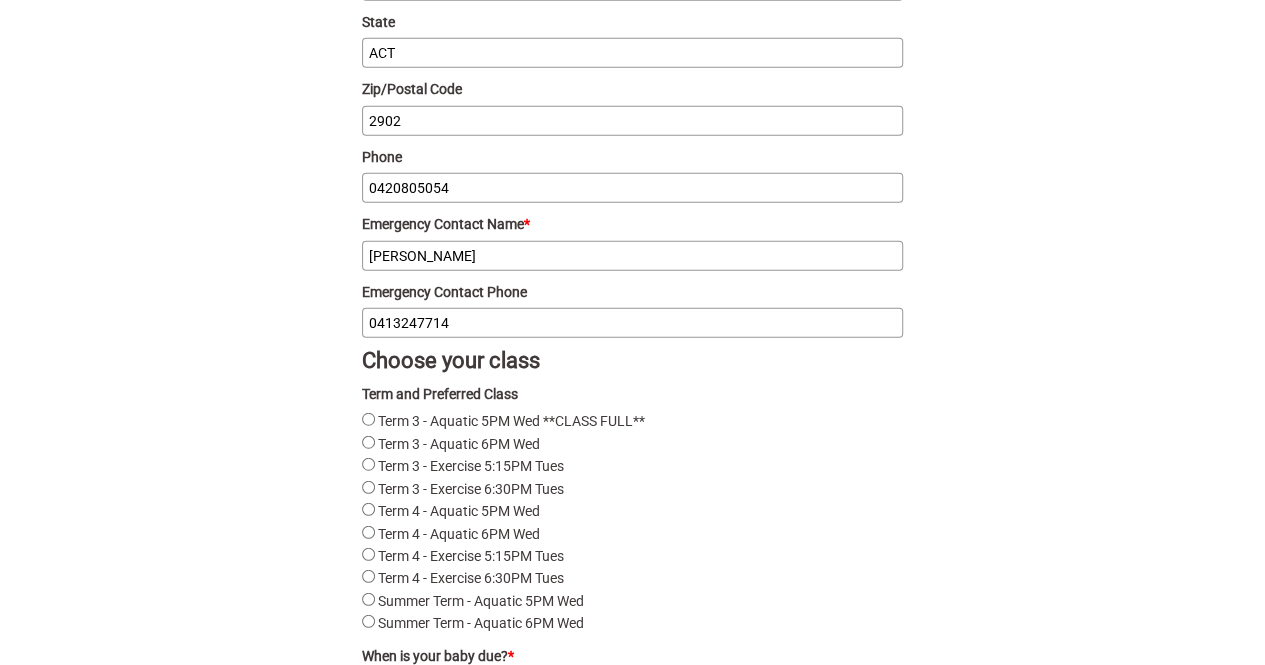scroll, scrollTop: 2493, scrollLeft: 0, axis: vertical 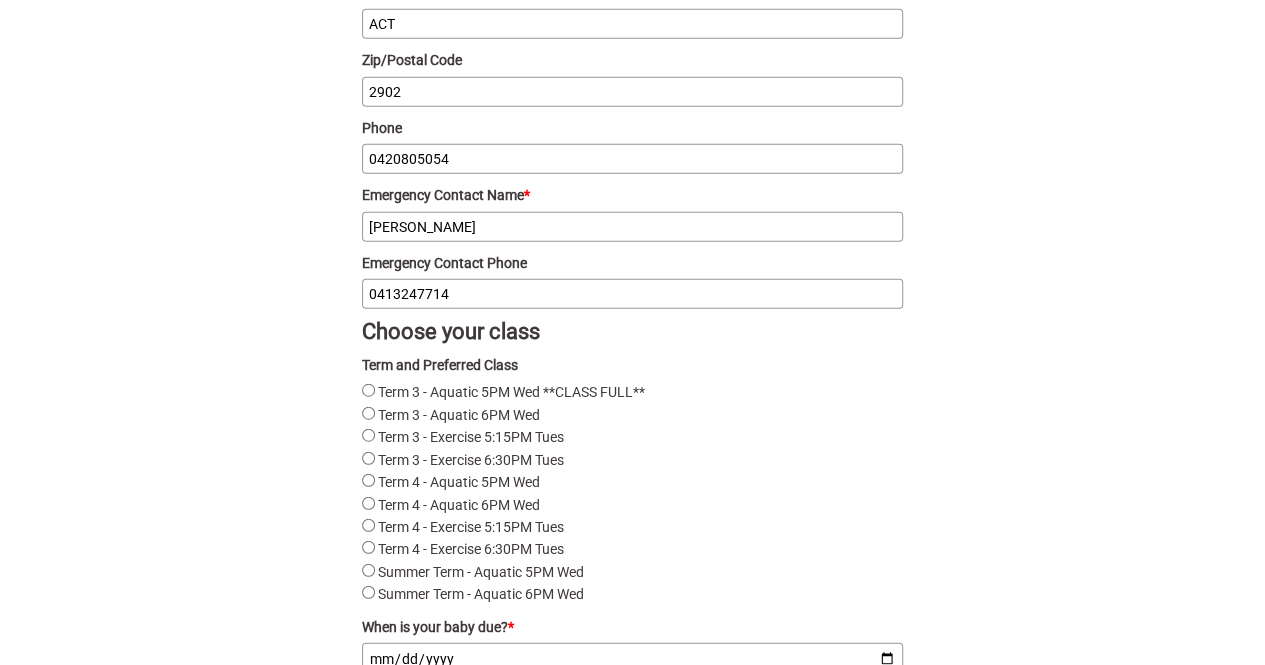 type on "0413247714" 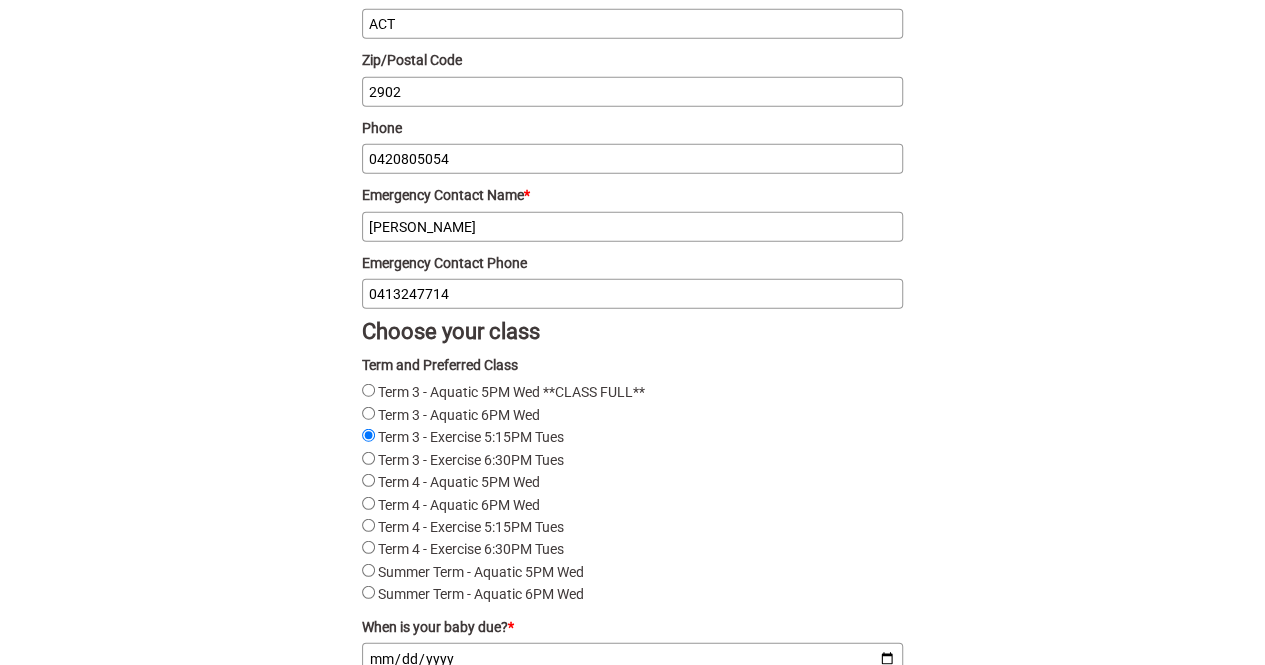 click on "Term 3 - Exercise 6:30PM Tues" 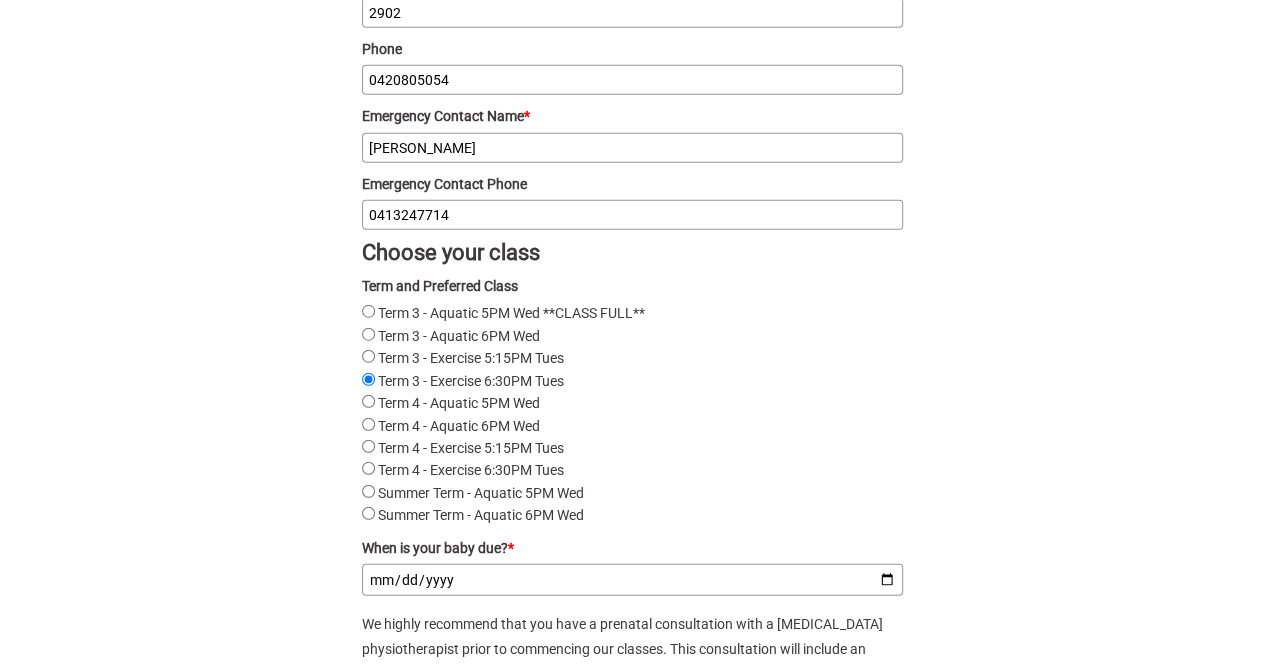 scroll, scrollTop: 2593, scrollLeft: 0, axis: vertical 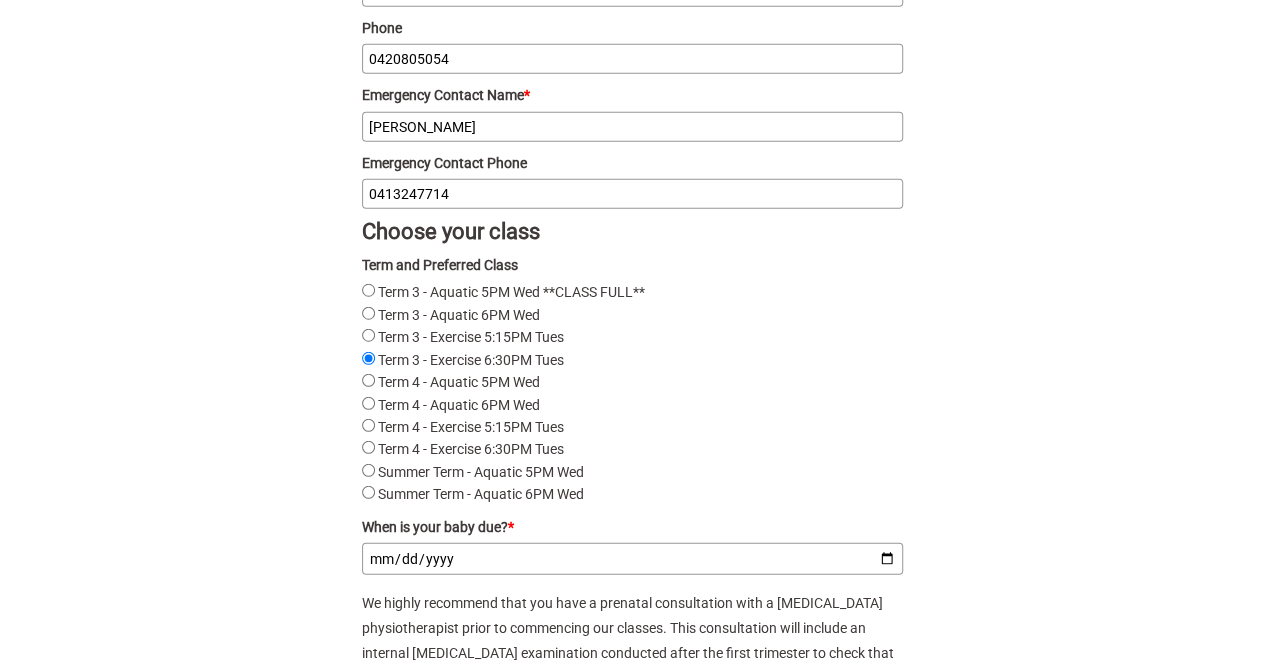 click on "When is your baby due? *" 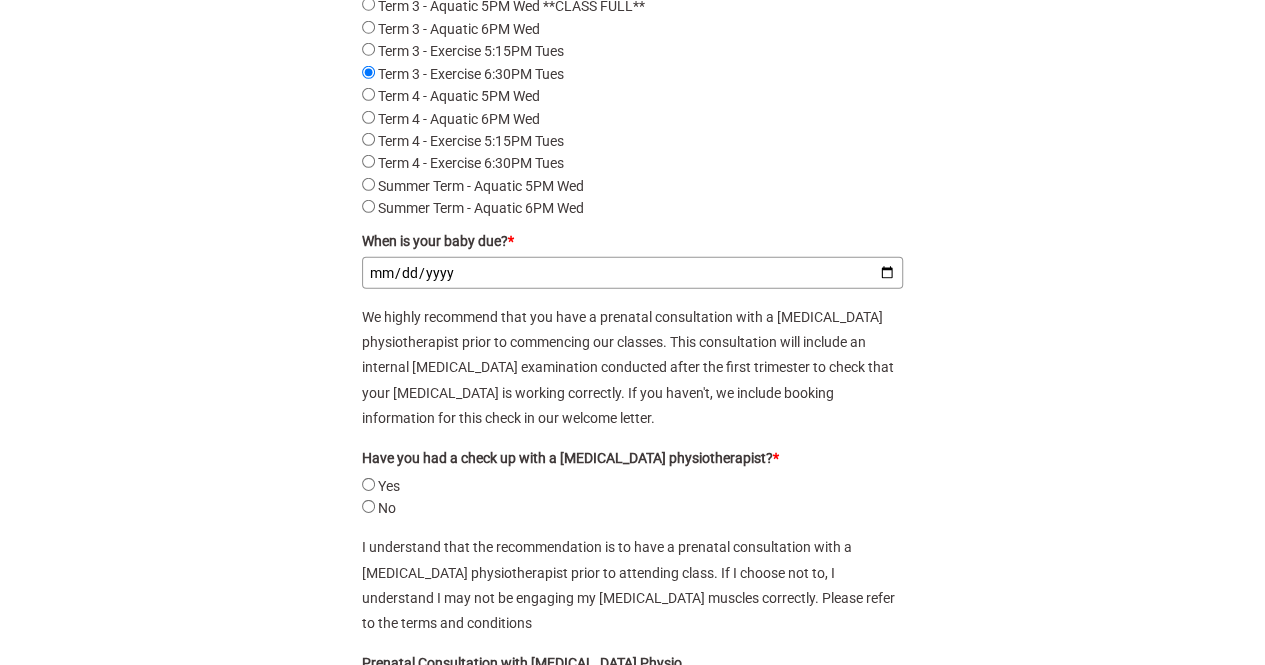 scroll, scrollTop: 2893, scrollLeft: 0, axis: vertical 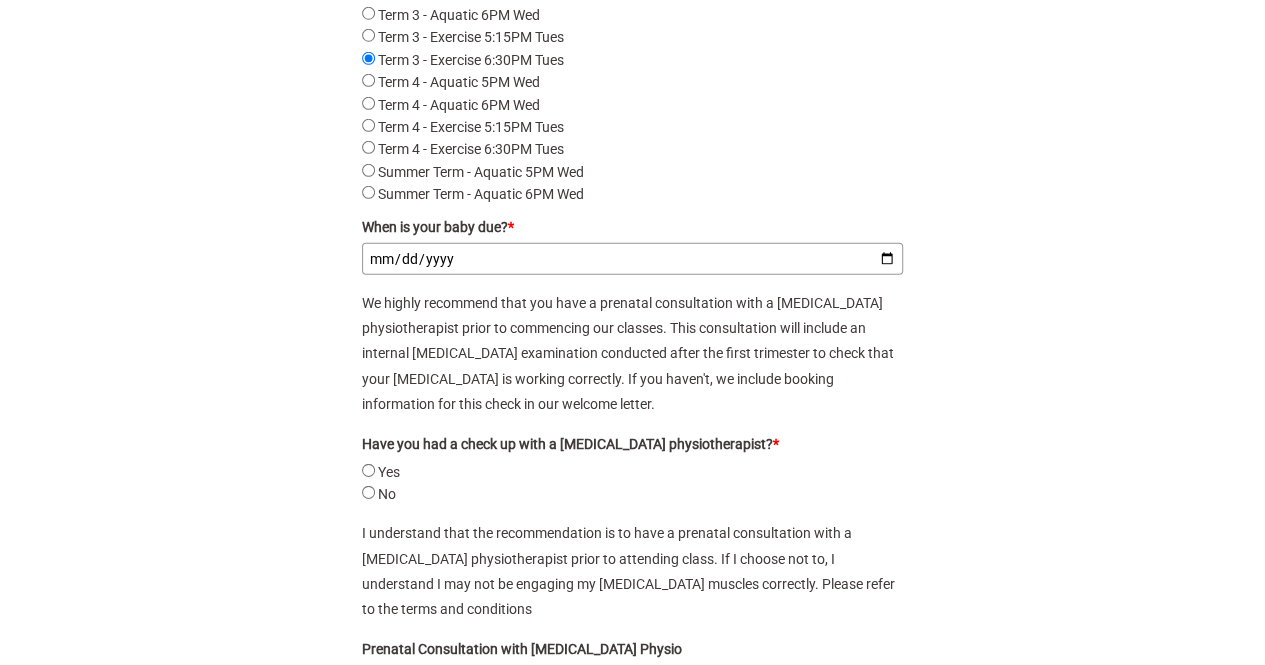 click on "Yes" 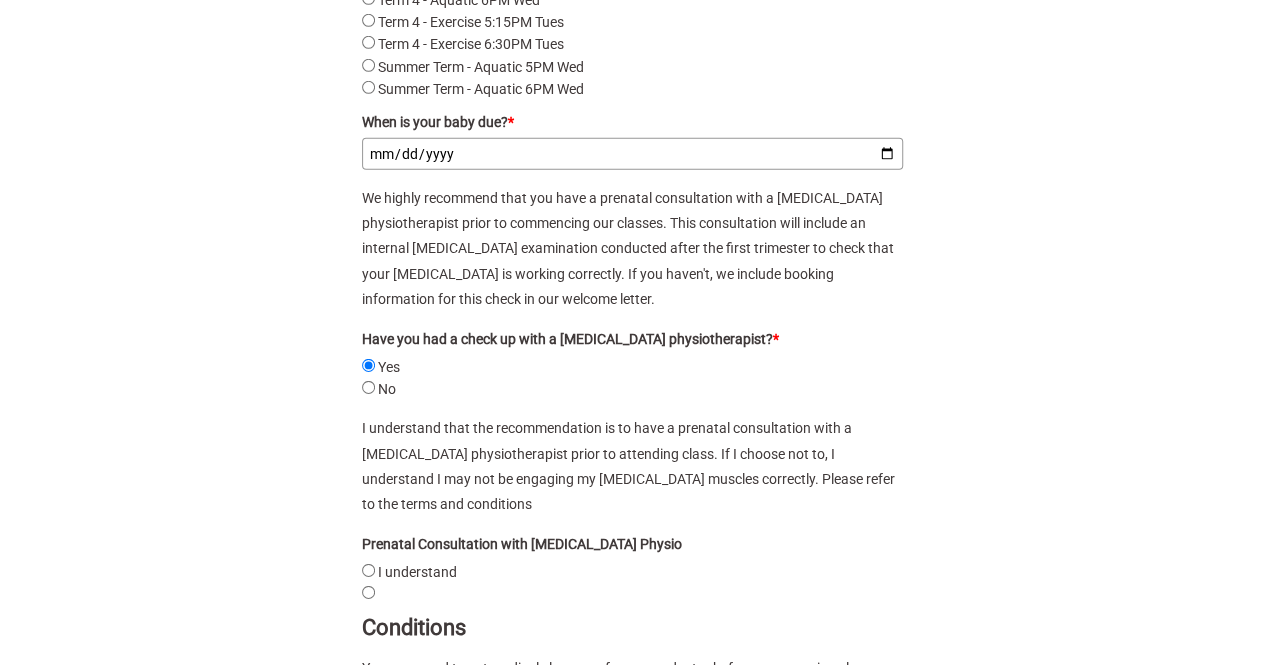 scroll, scrollTop: 3093, scrollLeft: 0, axis: vertical 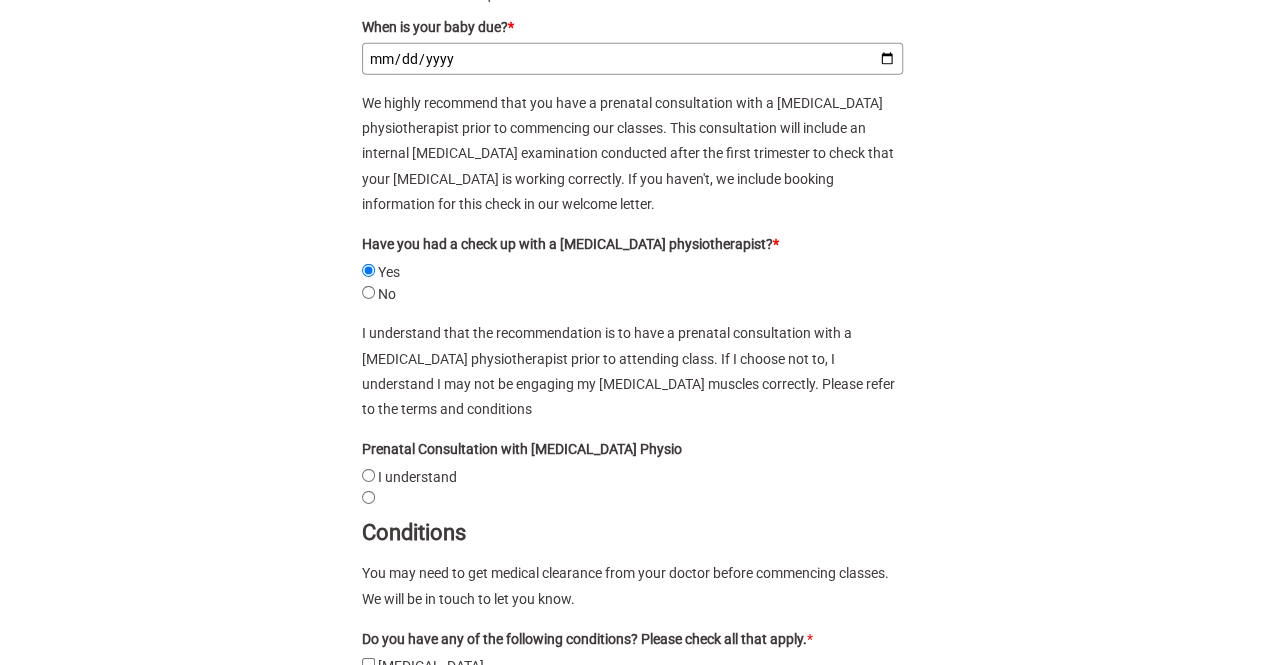 click on "I understand" 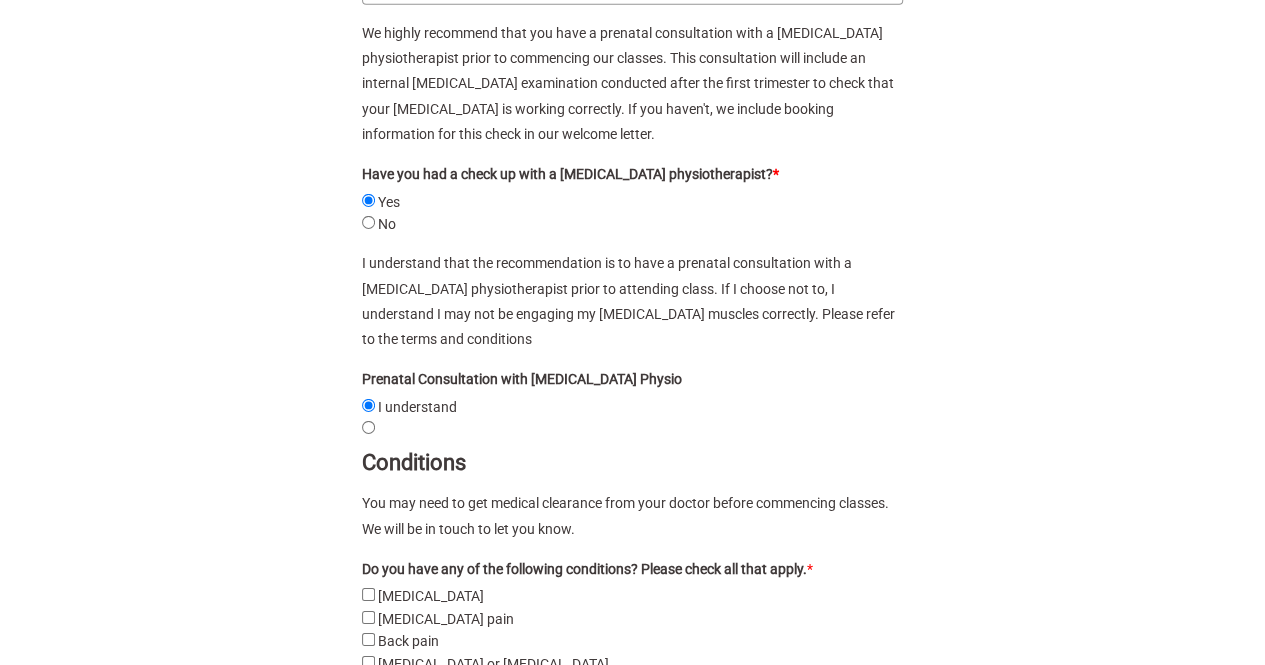 scroll, scrollTop: 3193, scrollLeft: 0, axis: vertical 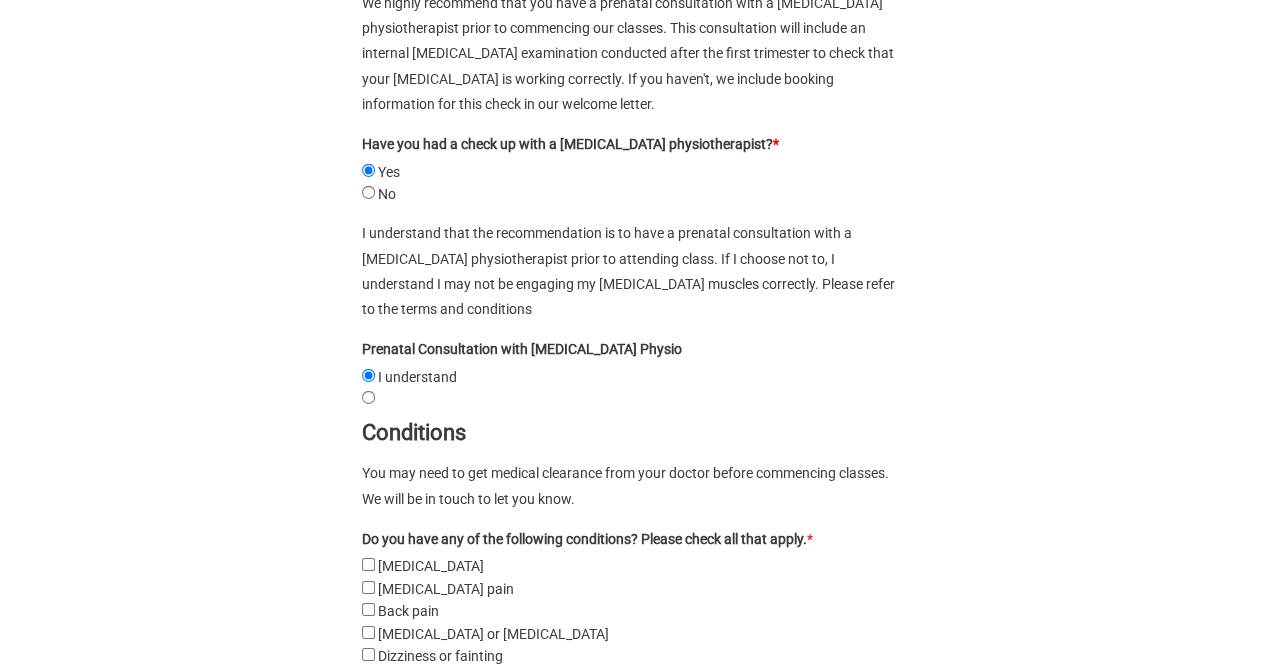 click on "[MEDICAL_DATA]" 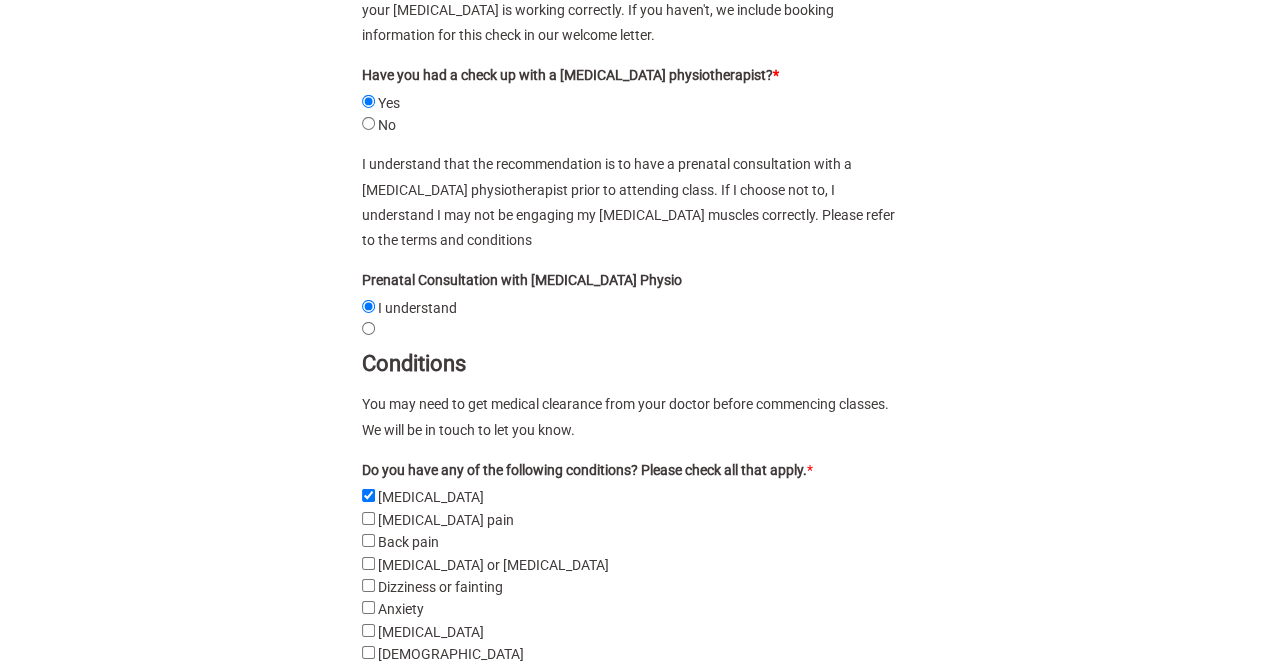 scroll, scrollTop: 3293, scrollLeft: 0, axis: vertical 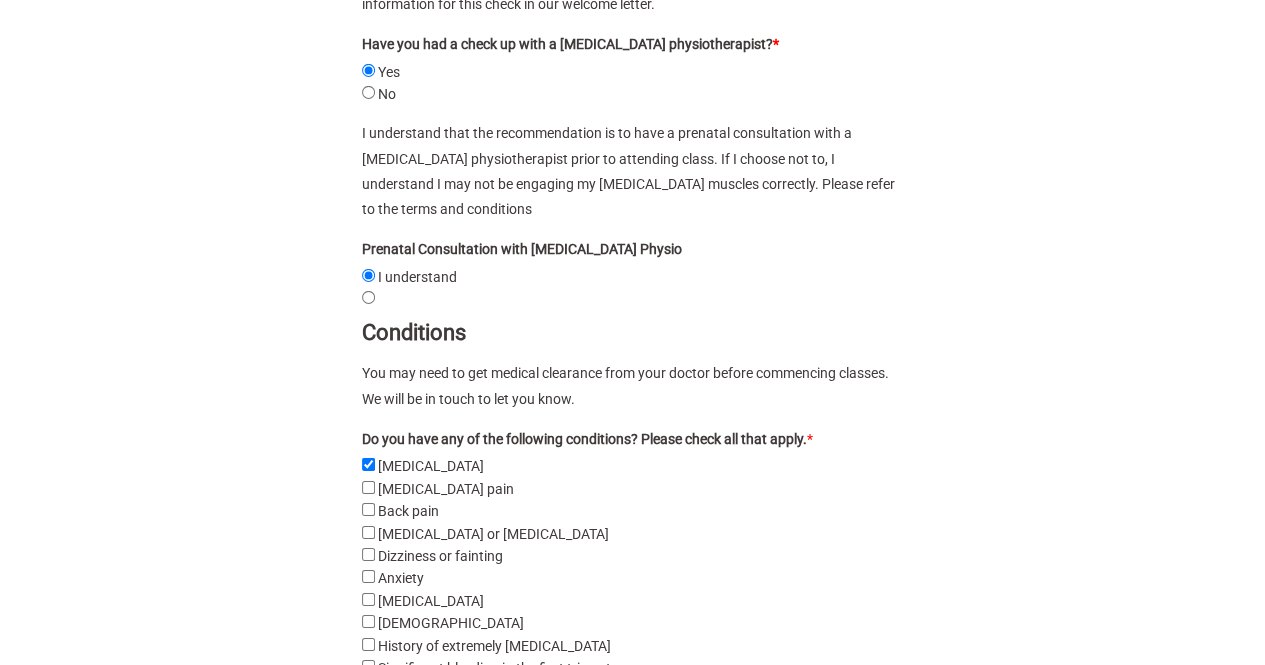 click on "Anxiety" 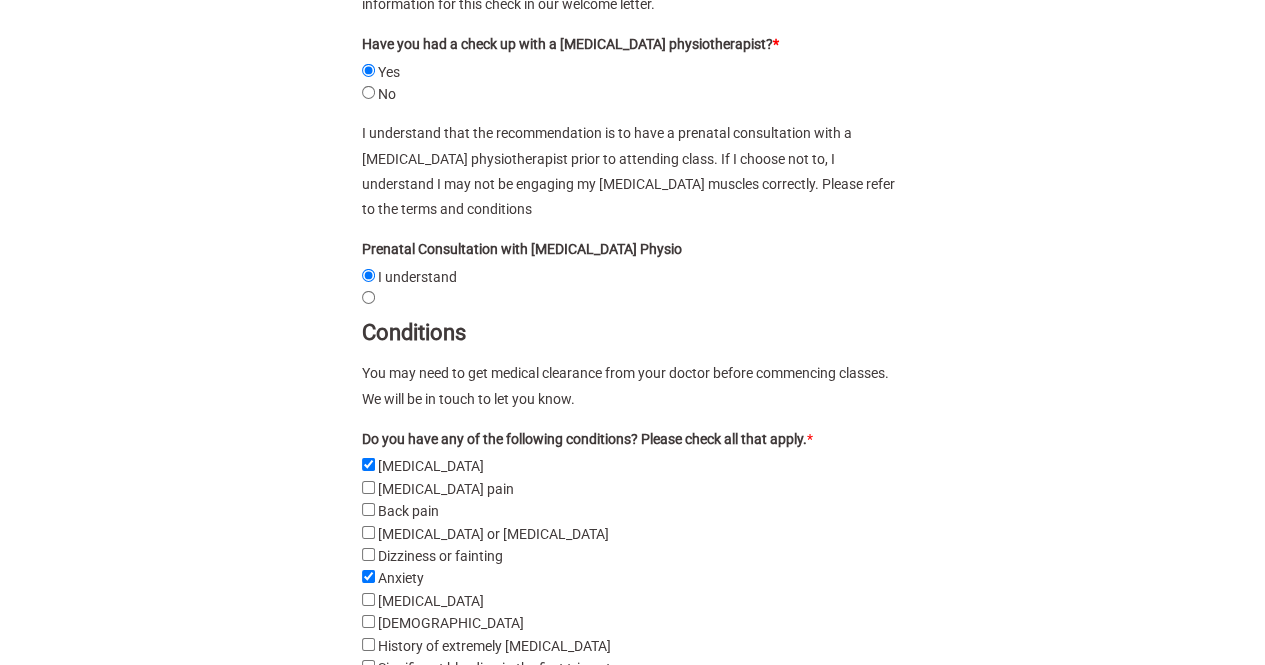 scroll, scrollTop: 3393, scrollLeft: 0, axis: vertical 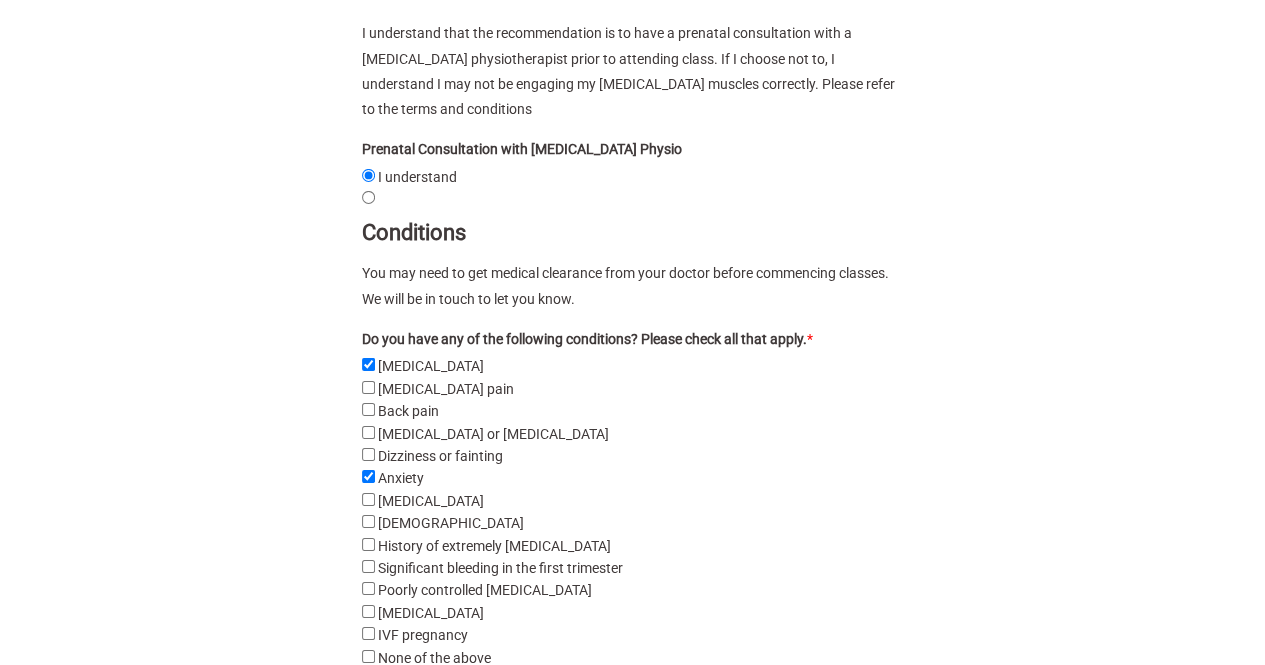 drag, startPoint x: 362, startPoint y: 524, endPoint x: 160, endPoint y: 529, distance: 202.06187 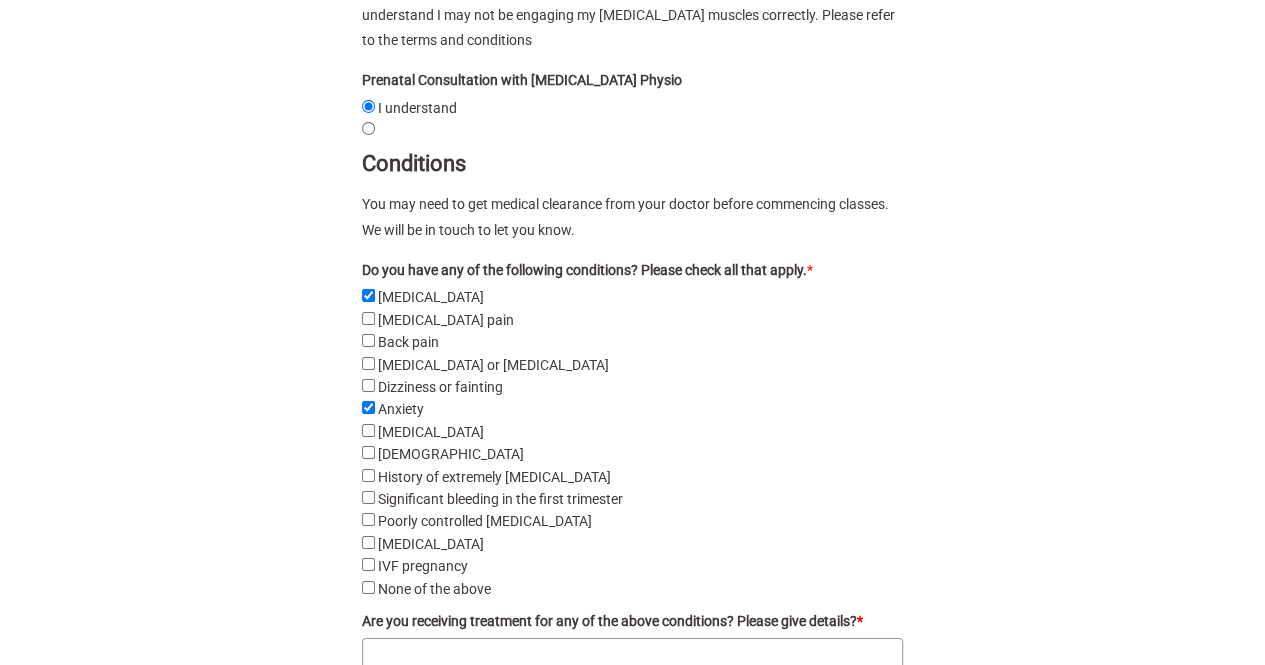 scroll, scrollTop: 3493, scrollLeft: 0, axis: vertical 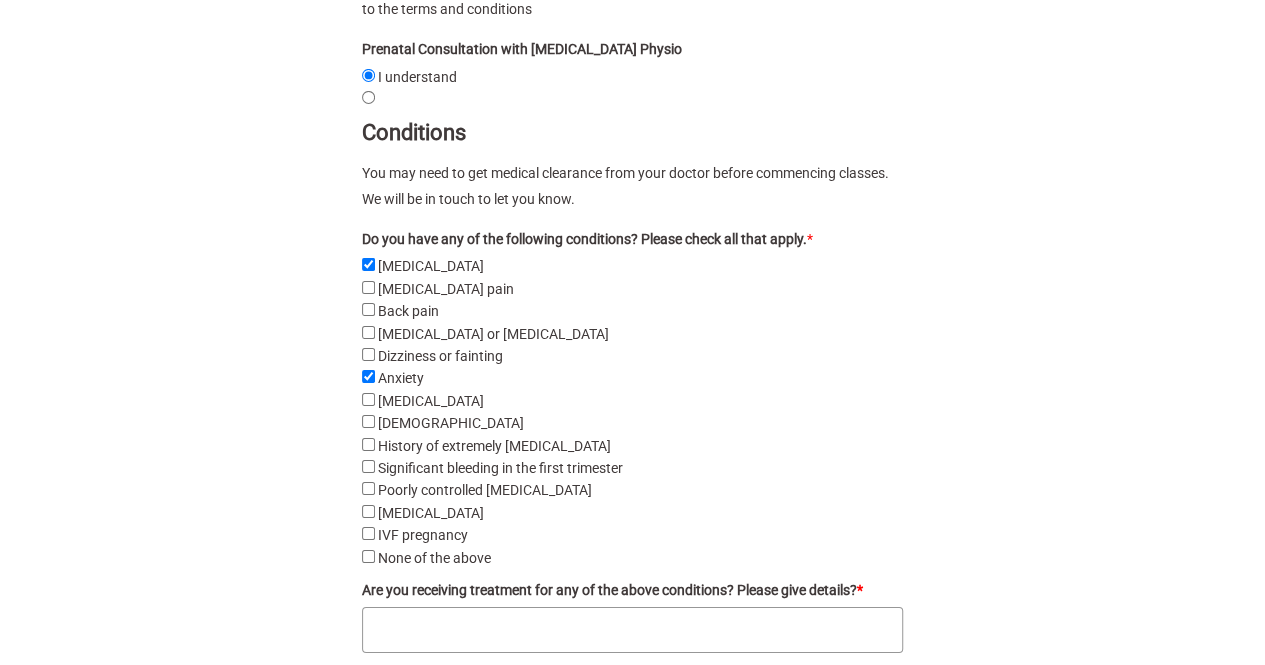 click on "Are you receiving treatment for any of the above conditions? Please give details? *" 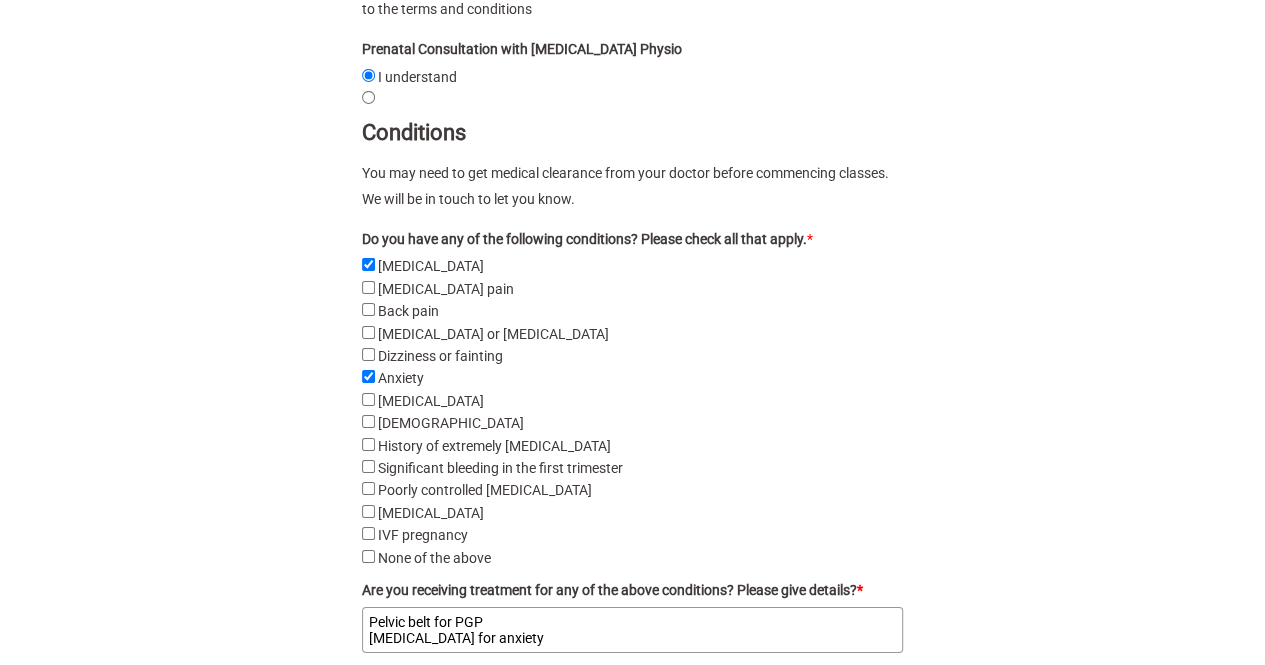 click on "Pelvic belt for PGP
[MEDICAL_DATA] for anxiety" 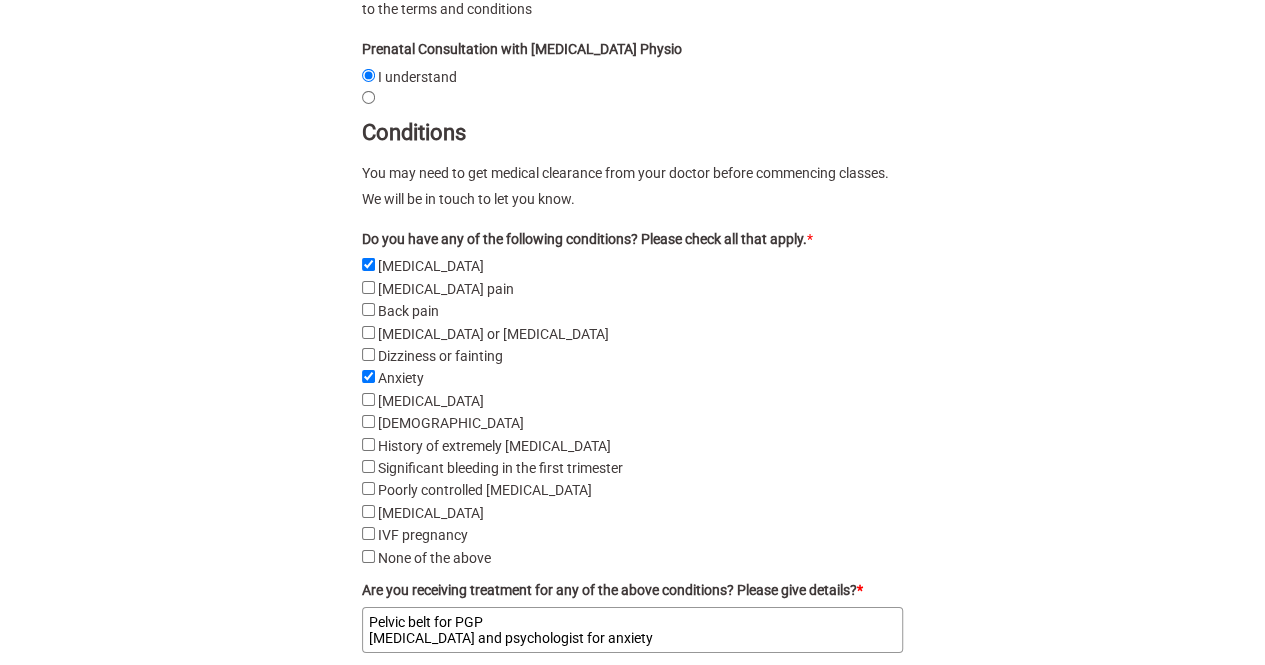 type on "Pelvic belt for PGP
[MEDICAL_DATA] and psychologist for anxiety" 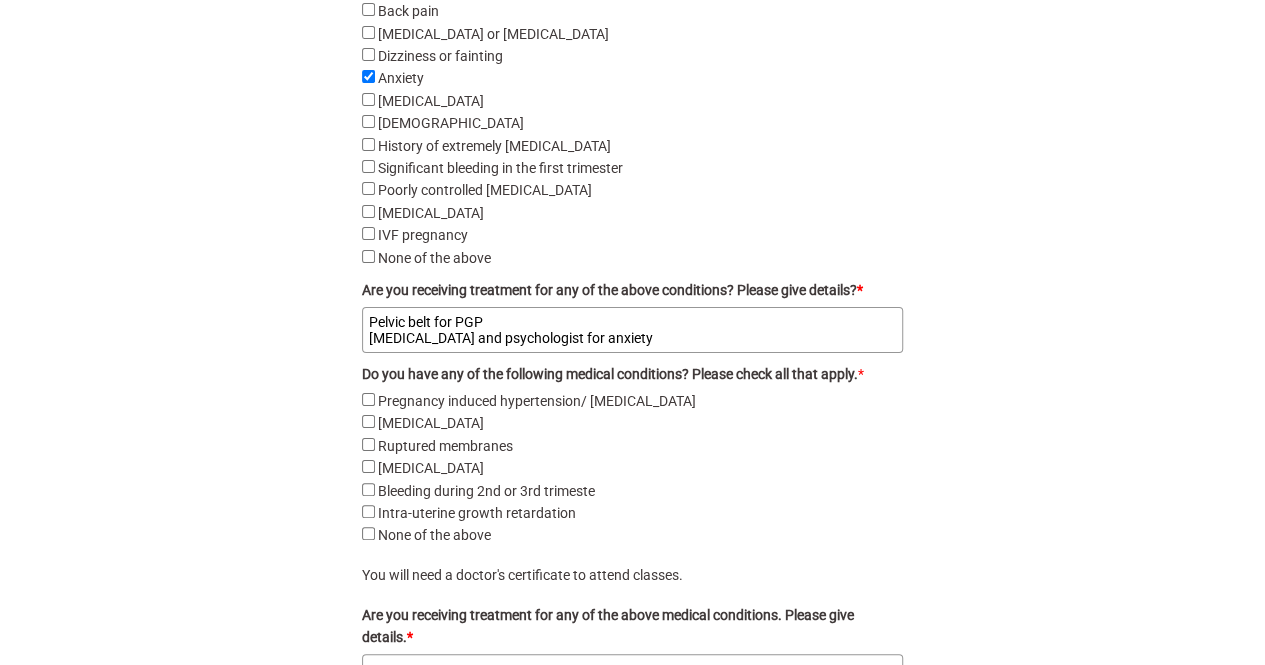 scroll, scrollTop: 3893, scrollLeft: 0, axis: vertical 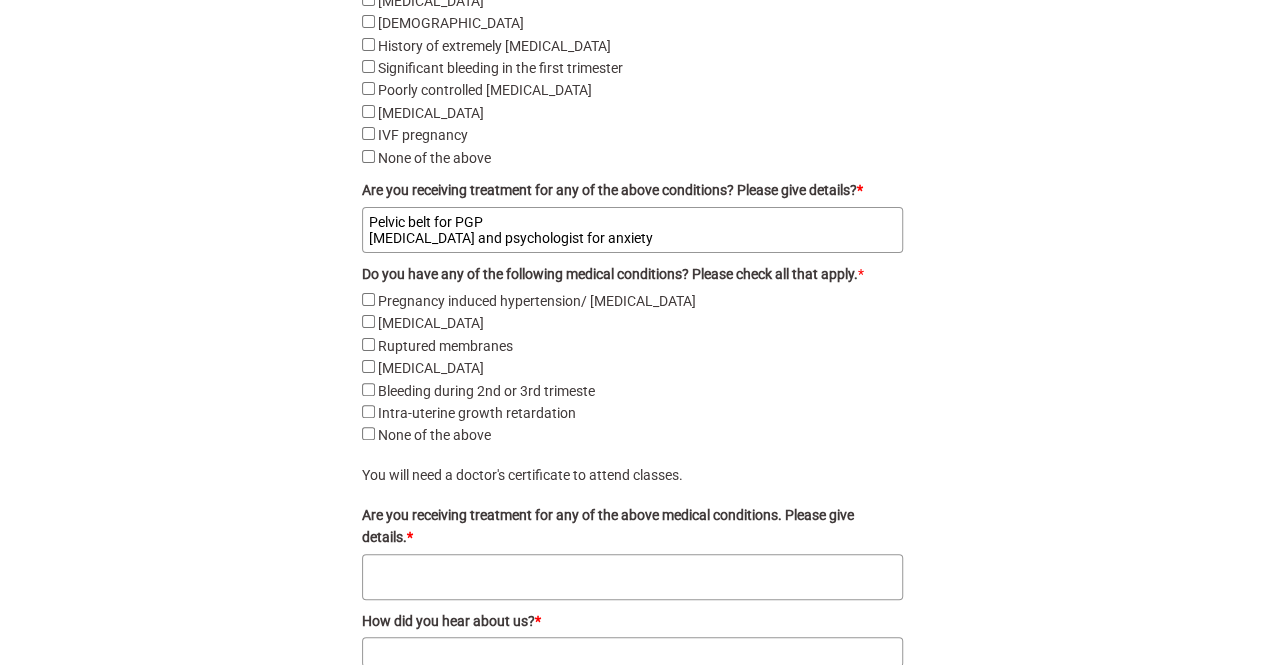 click on "Are you receiving treatment for any of the above medical conditions. Please give details. *" 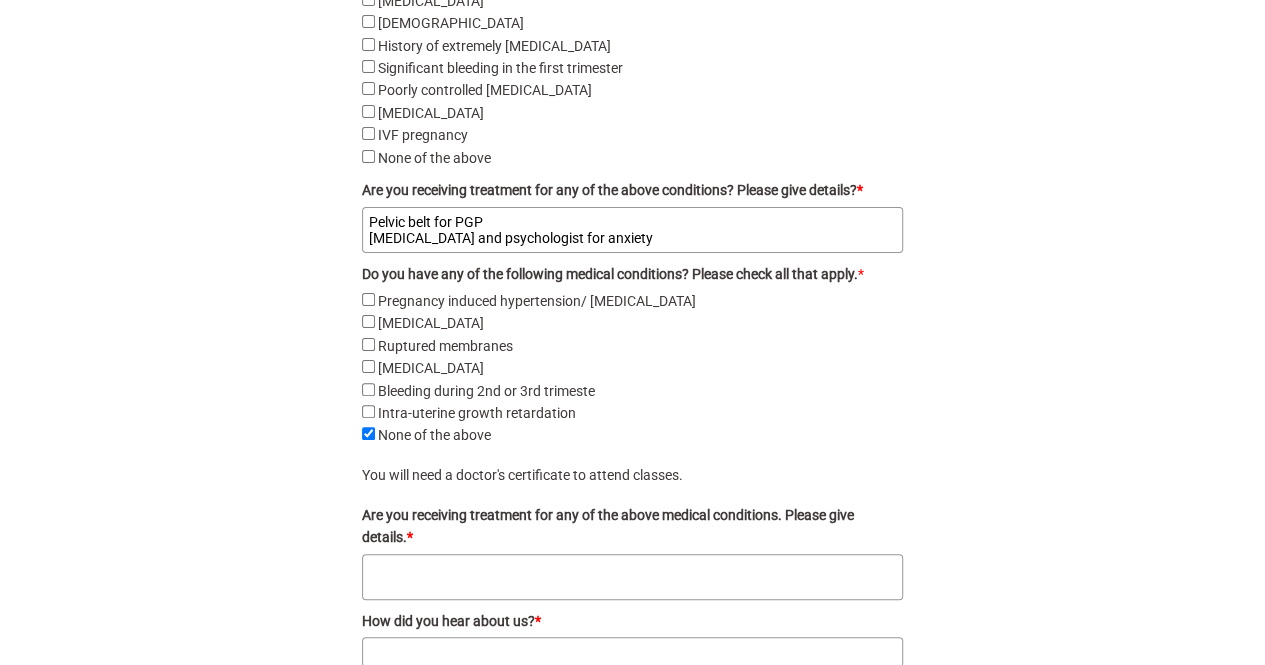 click on "Are you receiving treatment for any of the above medical conditions. Please give details. *" 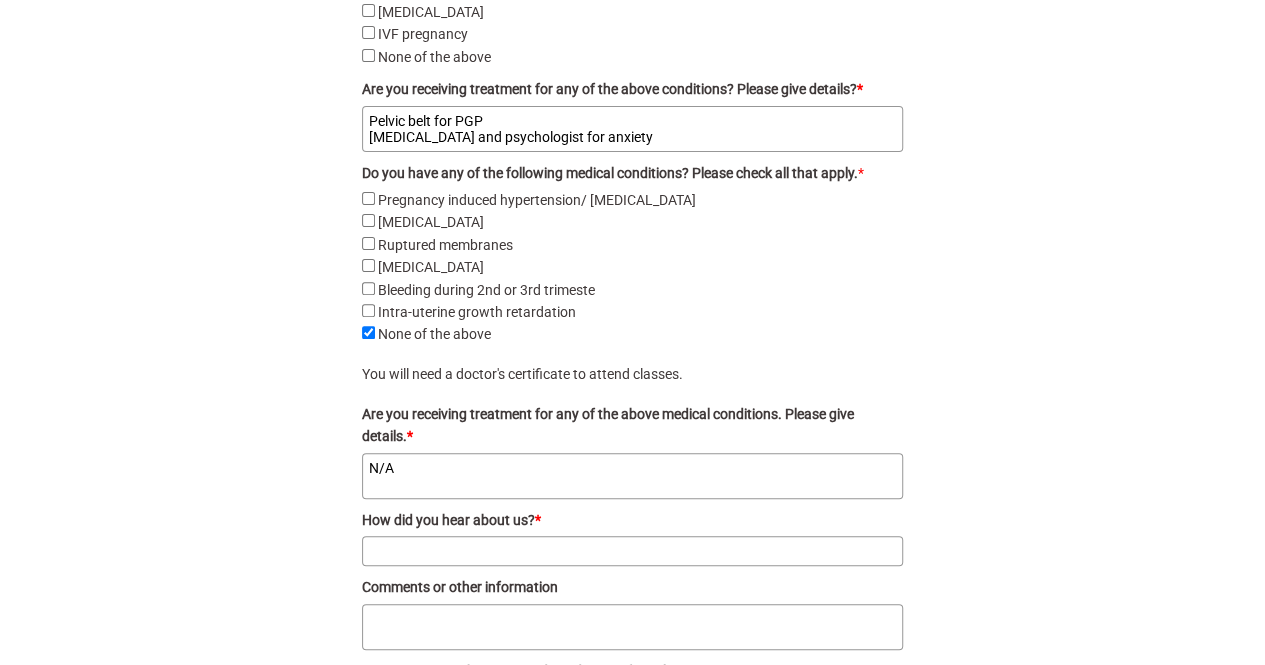 scroll, scrollTop: 4093, scrollLeft: 0, axis: vertical 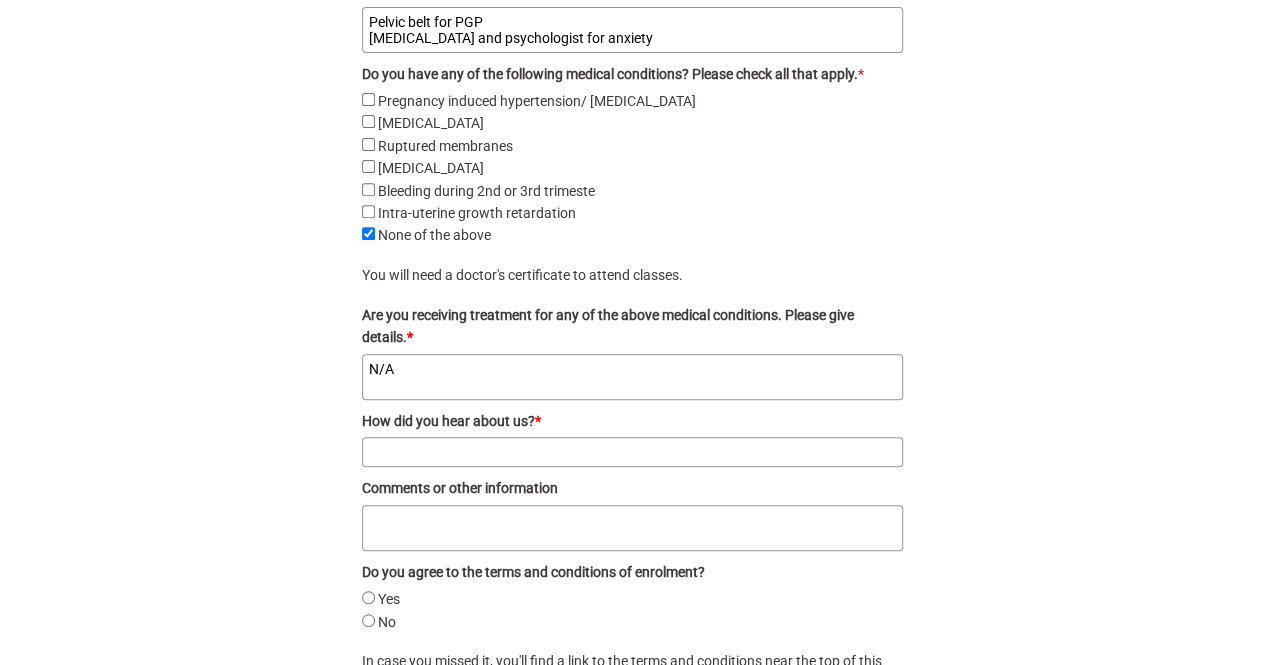 type on "N/A" 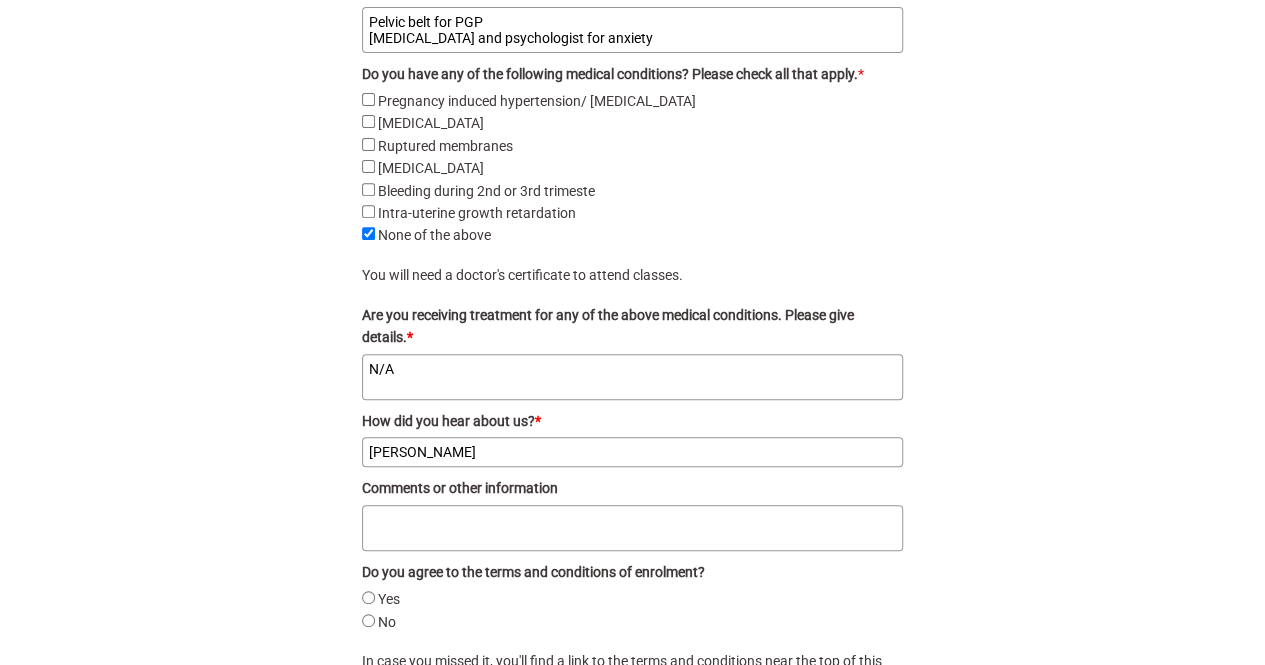 type on "[PERSON_NAME]" 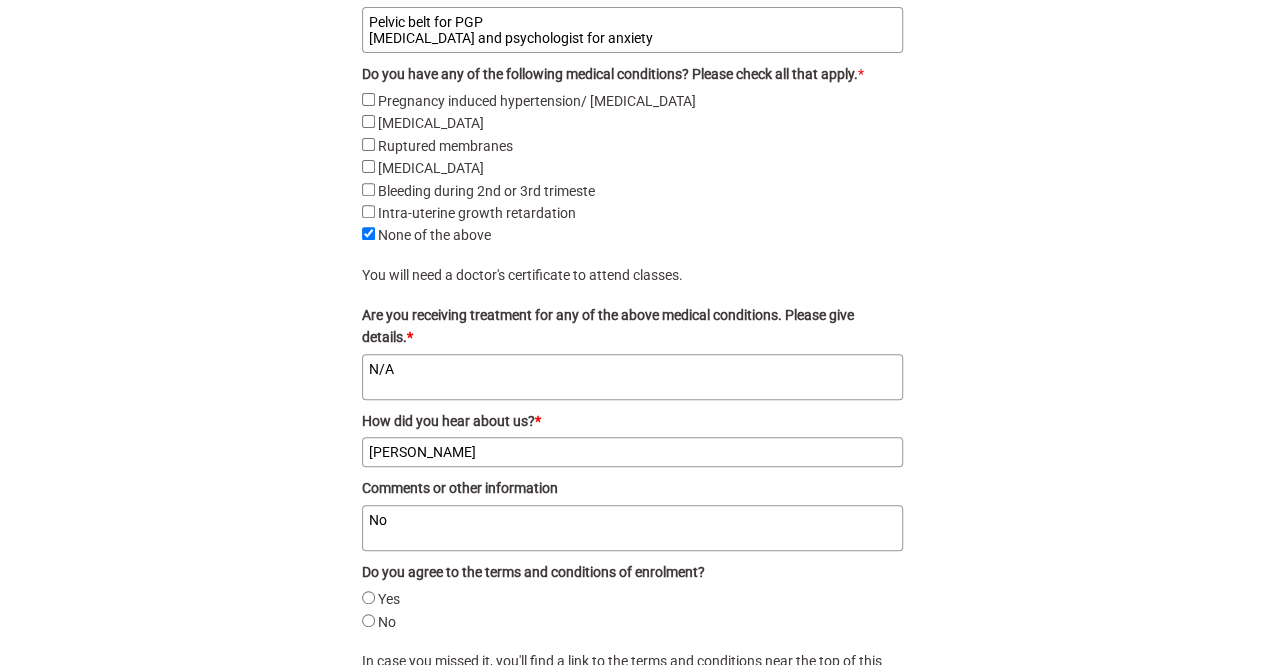 type on "No" 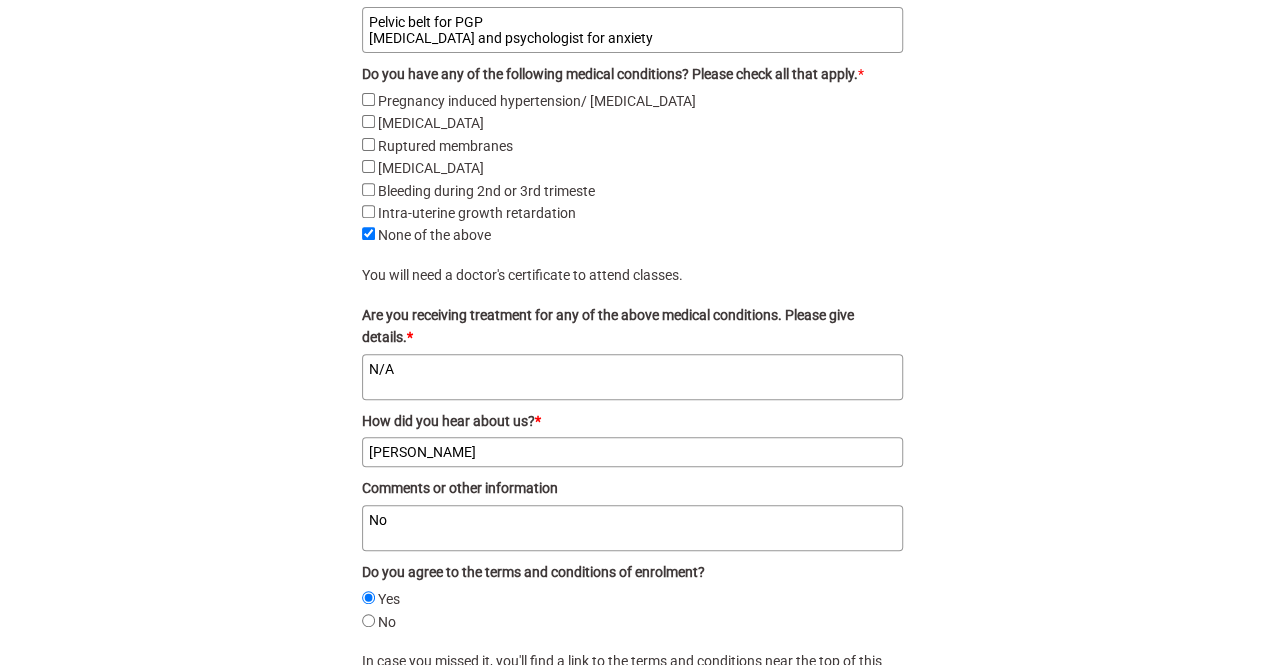 scroll, scrollTop: 4293, scrollLeft: 0, axis: vertical 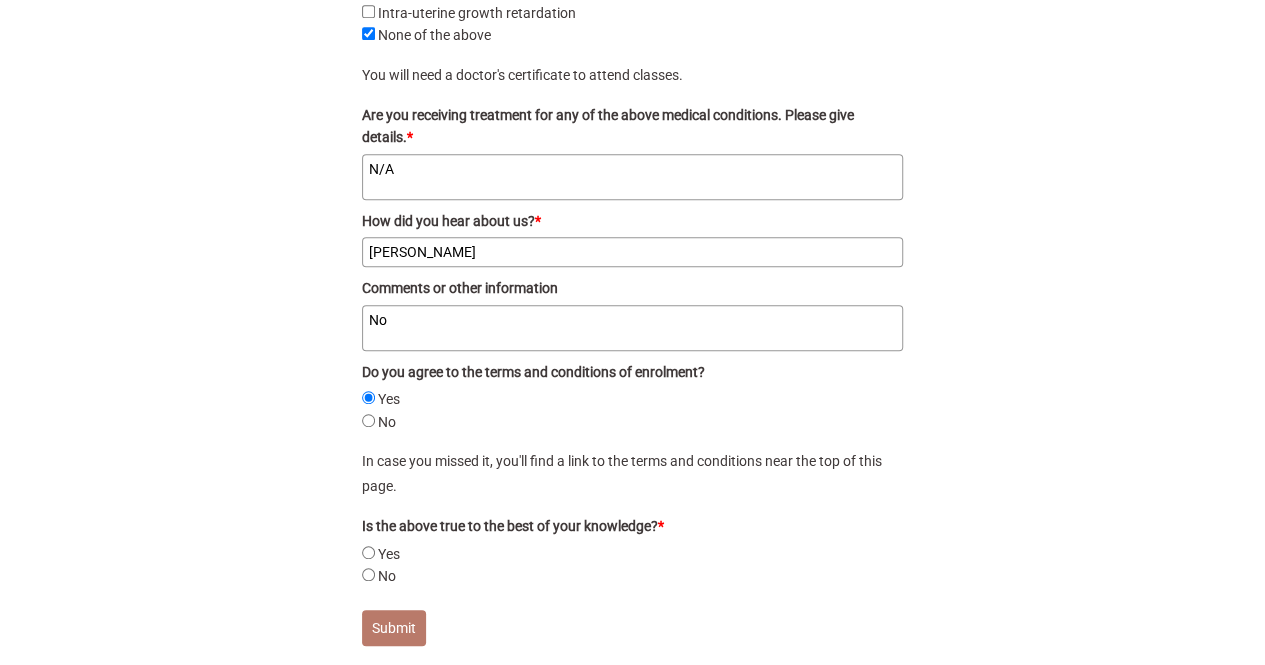 click on "Yes" 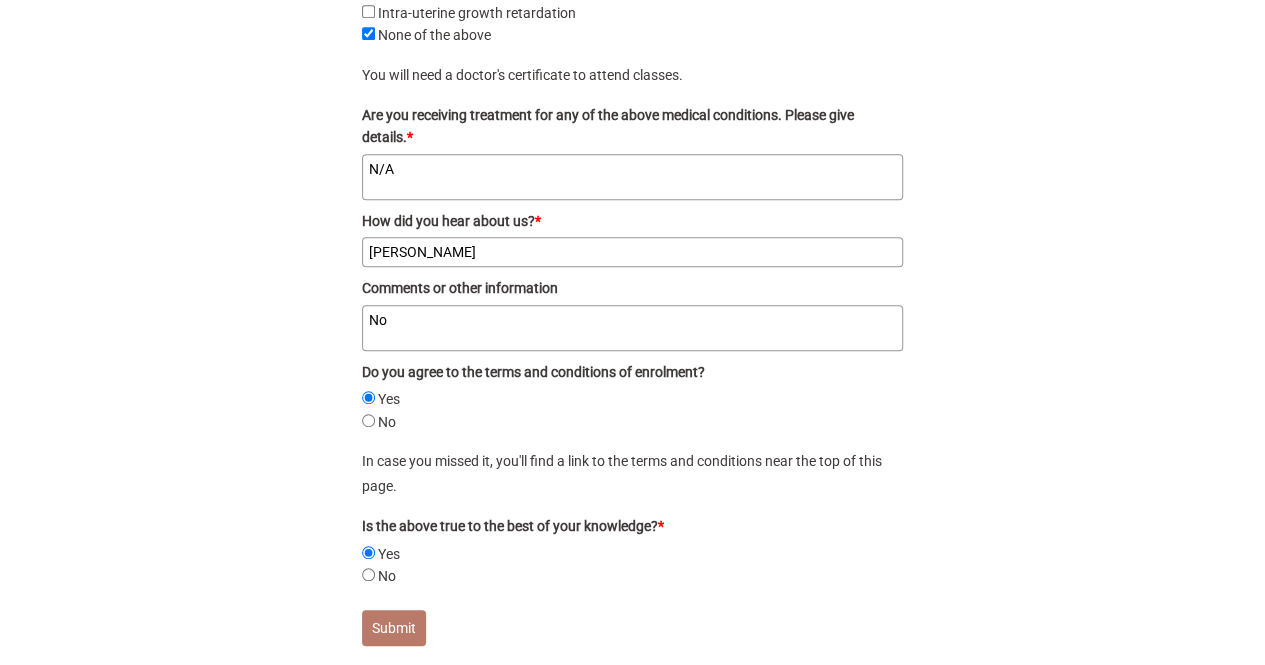 click on "Submit" 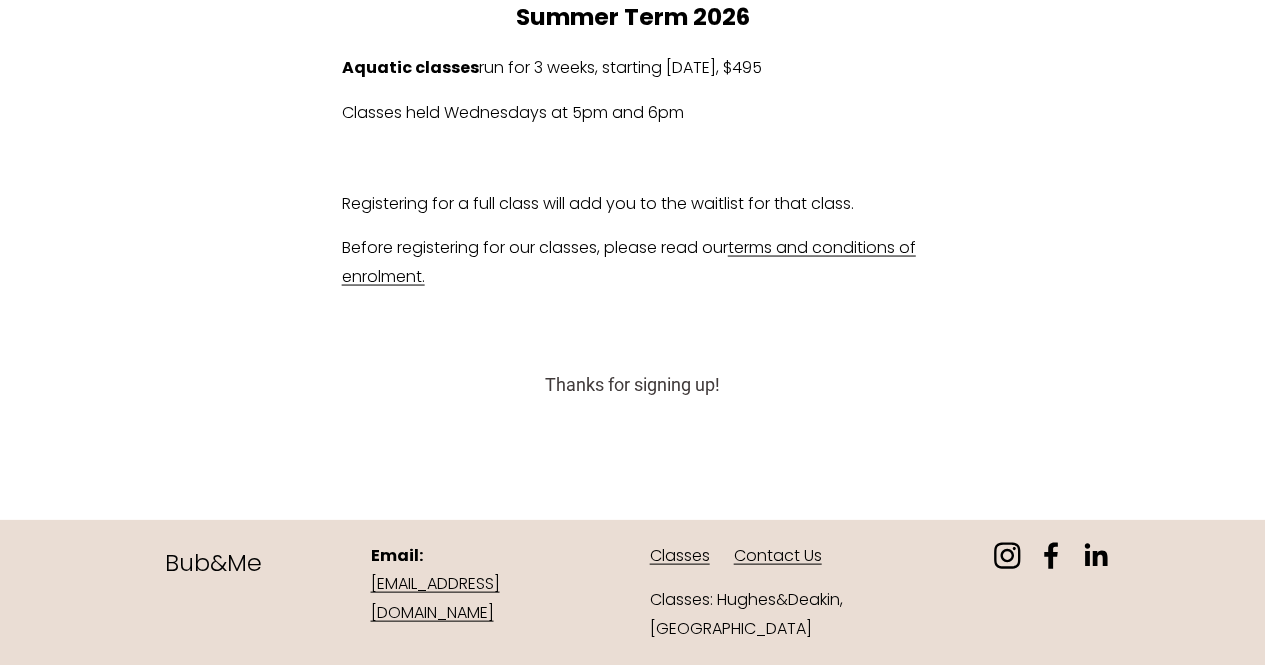 scroll, scrollTop: 973, scrollLeft: 0, axis: vertical 